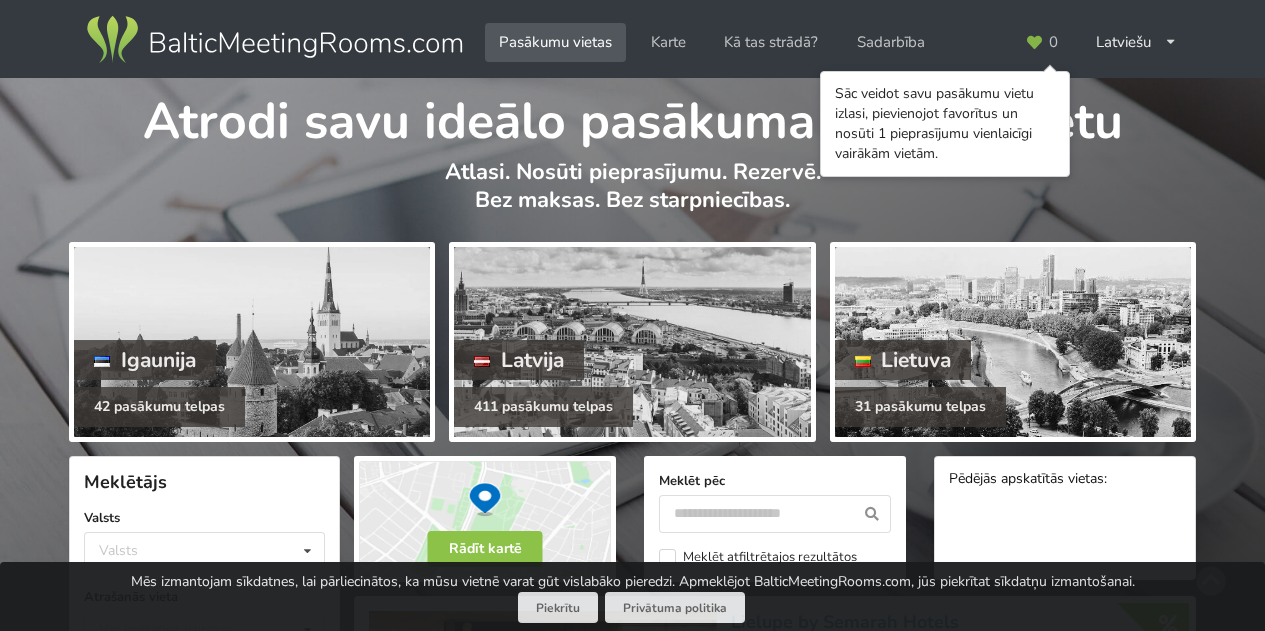 scroll, scrollTop: 0, scrollLeft: 0, axis: both 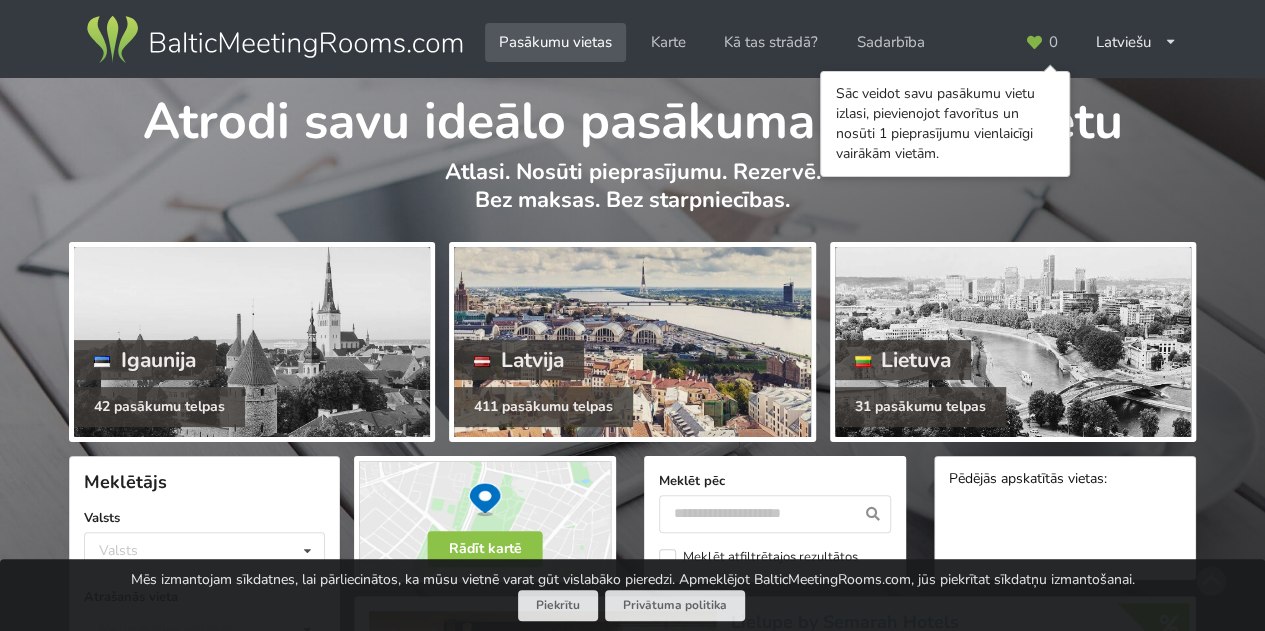 click at bounding box center (632, 342) 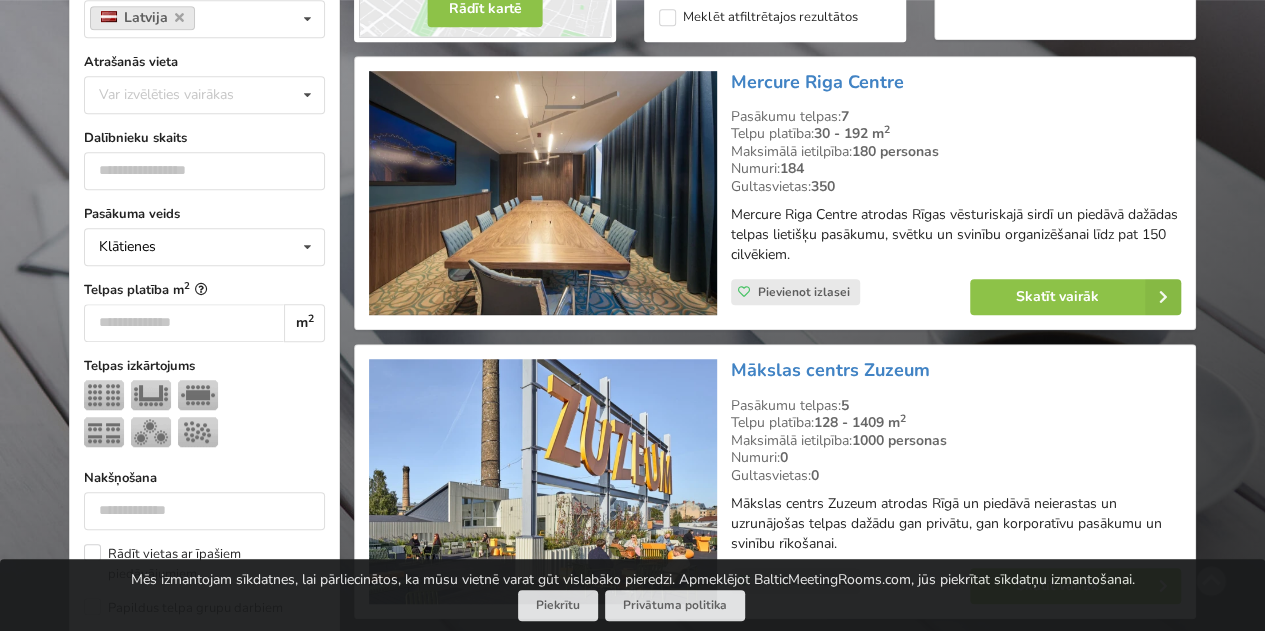 scroll, scrollTop: 500, scrollLeft: 0, axis: vertical 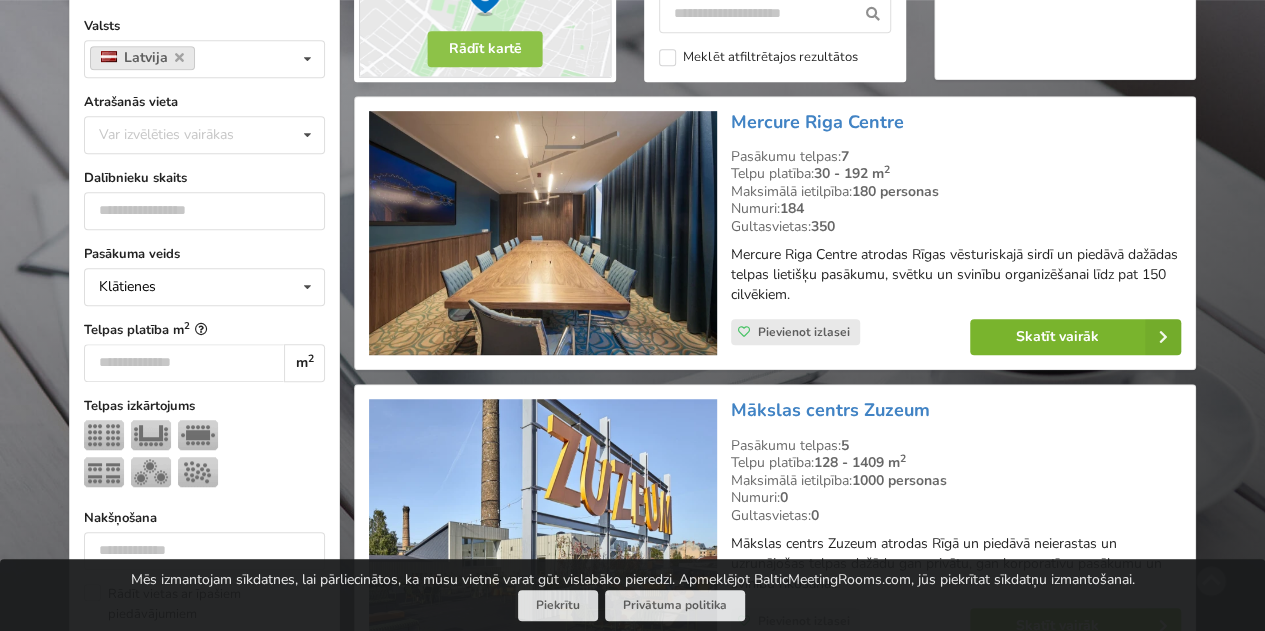 click on "Skatīt vairāk" at bounding box center (1075, 337) 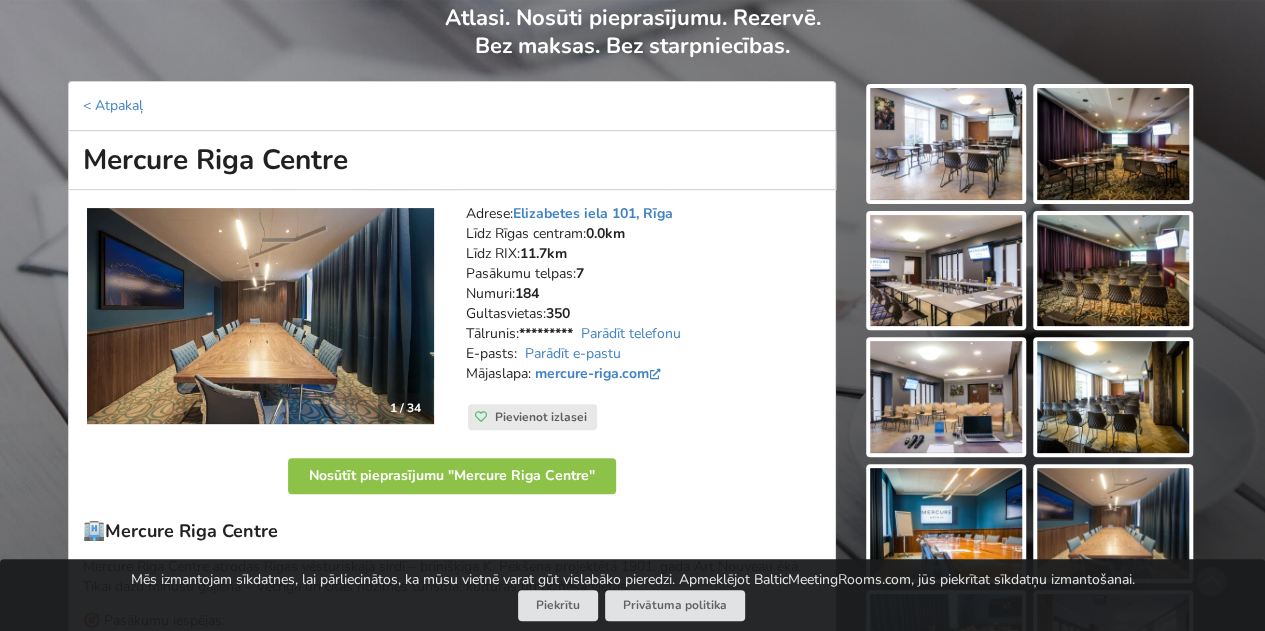 scroll, scrollTop: 200, scrollLeft: 0, axis: vertical 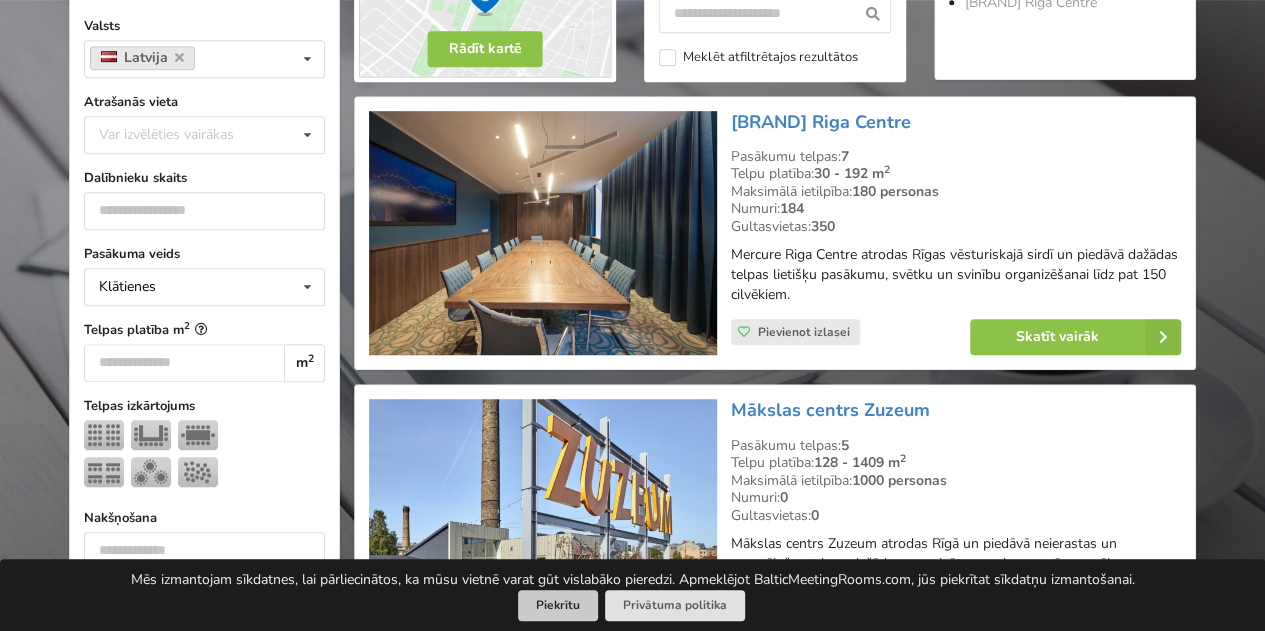 click on "Piekrītu" at bounding box center [558, 605] 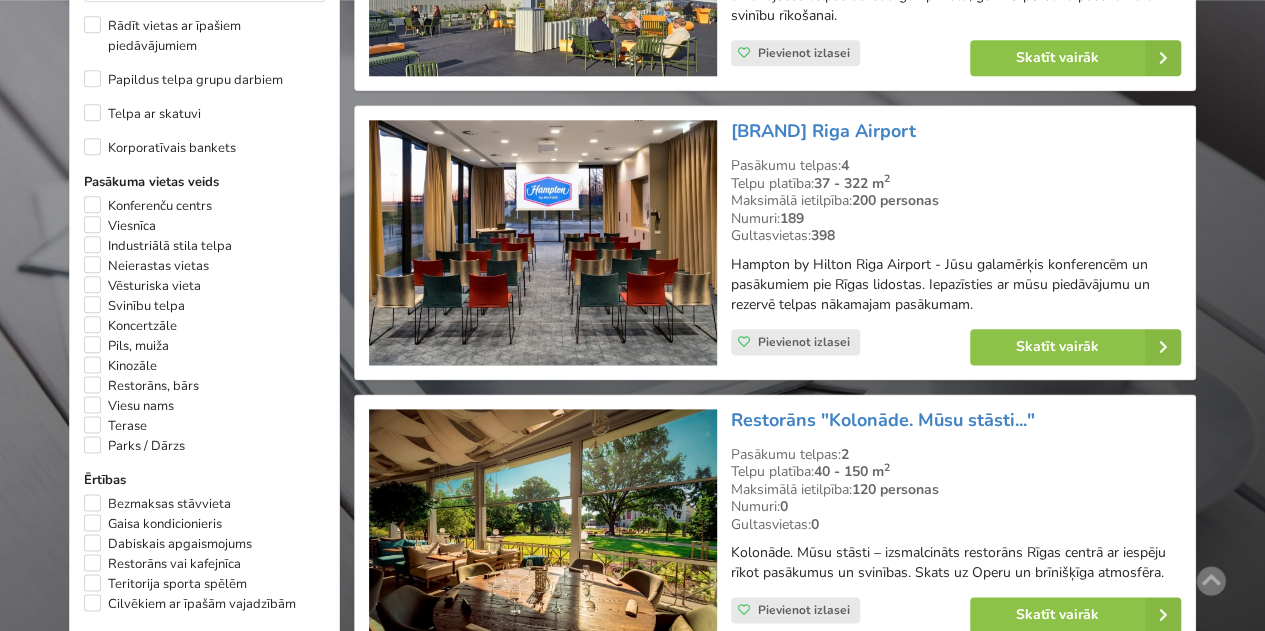 scroll, scrollTop: 1100, scrollLeft: 0, axis: vertical 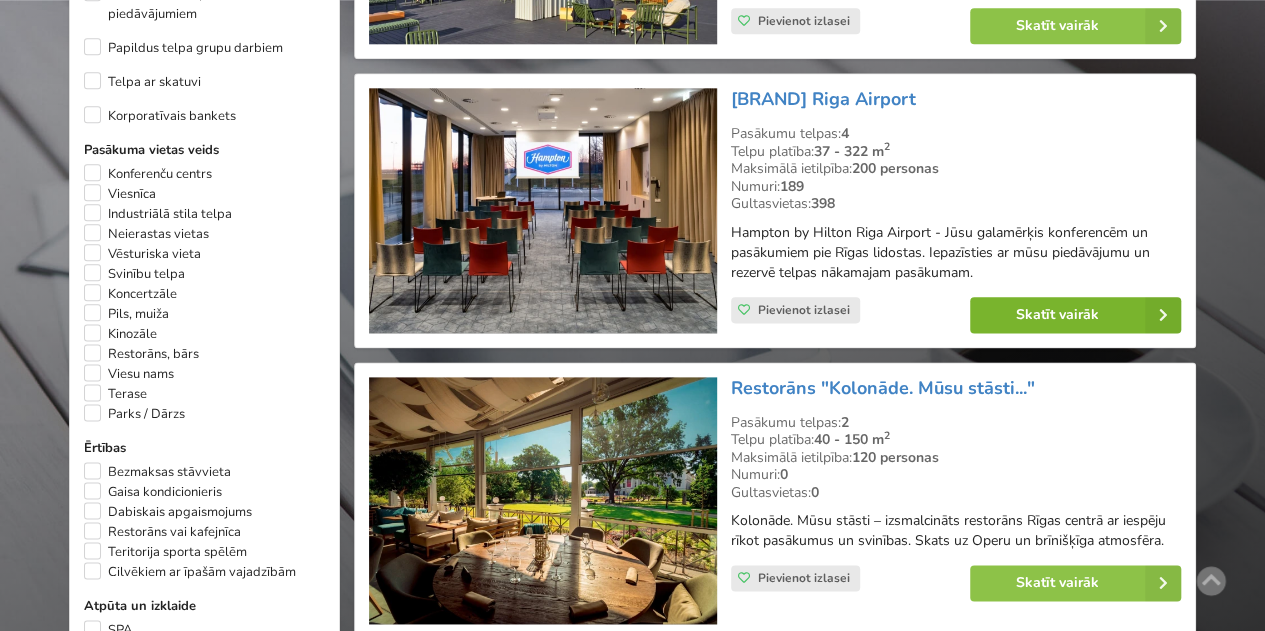 click on "Skatīt vairāk" at bounding box center (1075, 315) 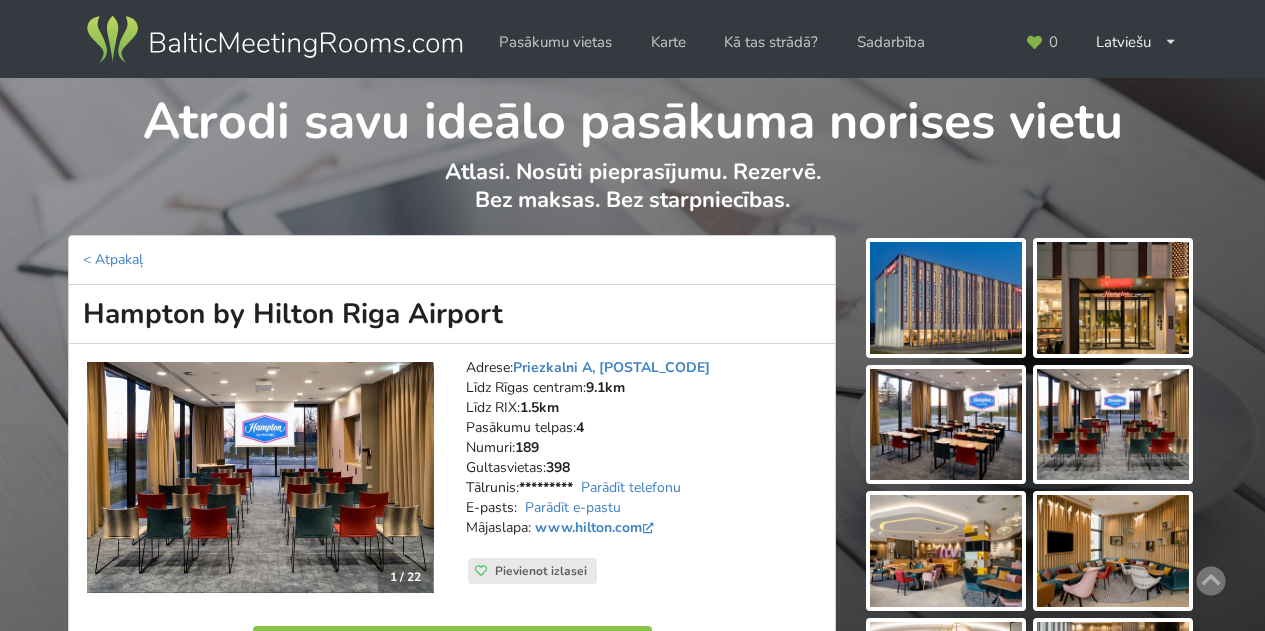 scroll, scrollTop: 0, scrollLeft: 0, axis: both 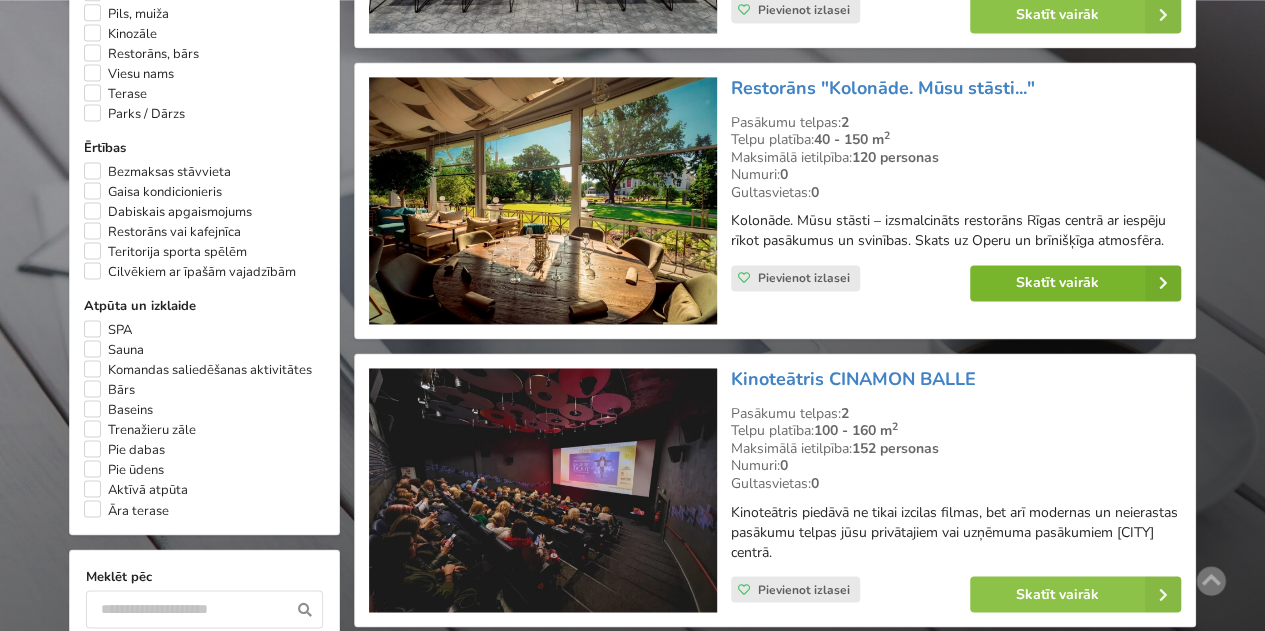 click on "Skatīt vairāk" at bounding box center (1075, 283) 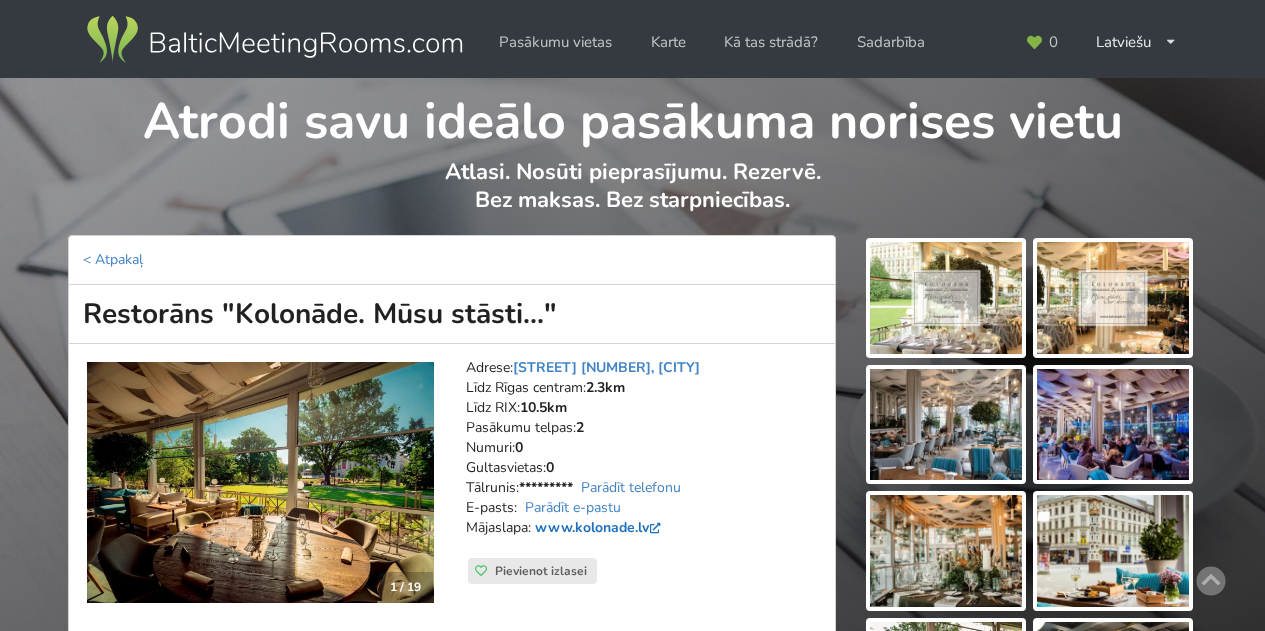 scroll, scrollTop: 200, scrollLeft: 0, axis: vertical 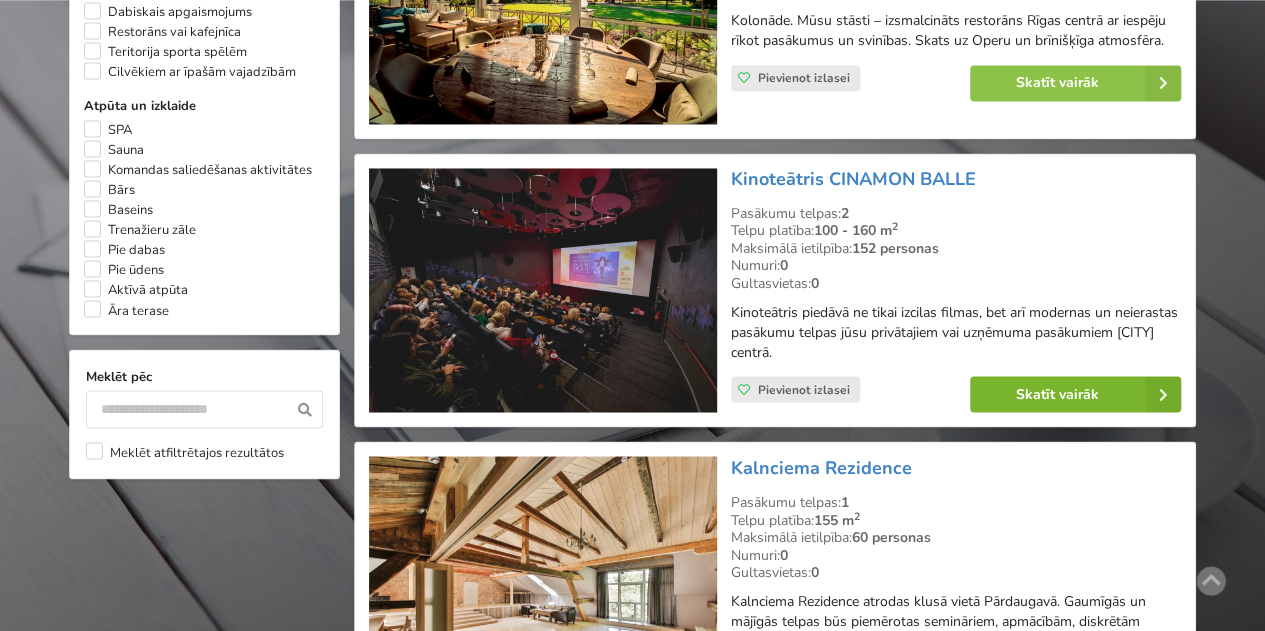 click on "Skatīt vairāk" at bounding box center [1075, 394] 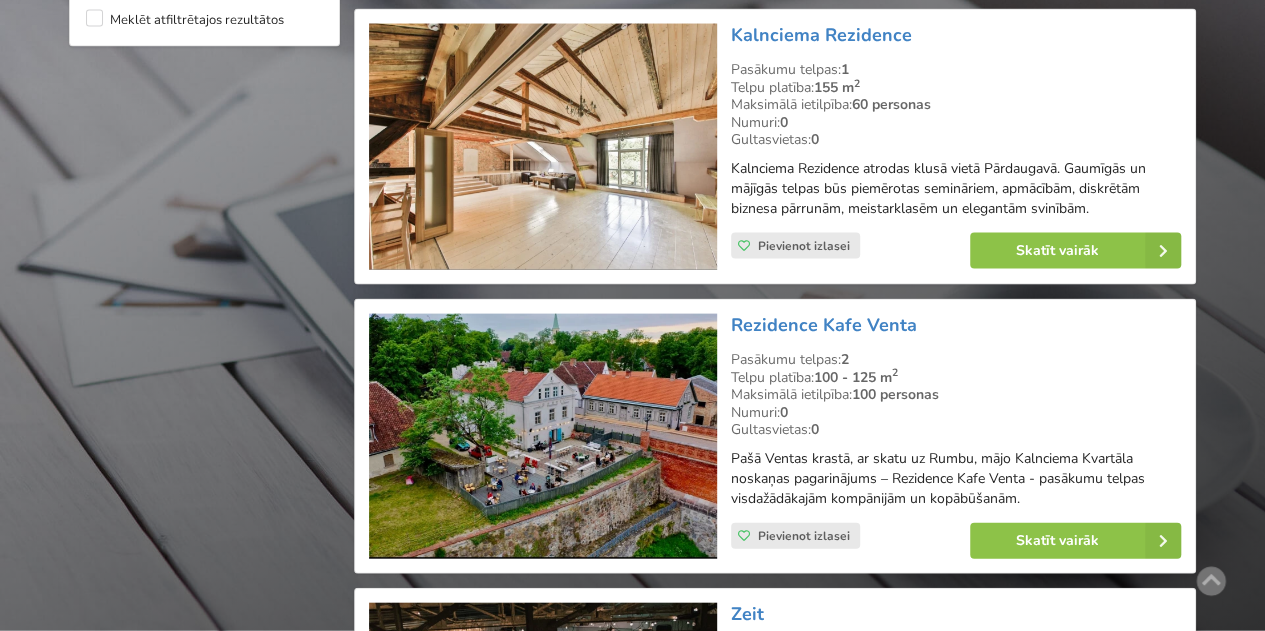 scroll, scrollTop: 2000, scrollLeft: 0, axis: vertical 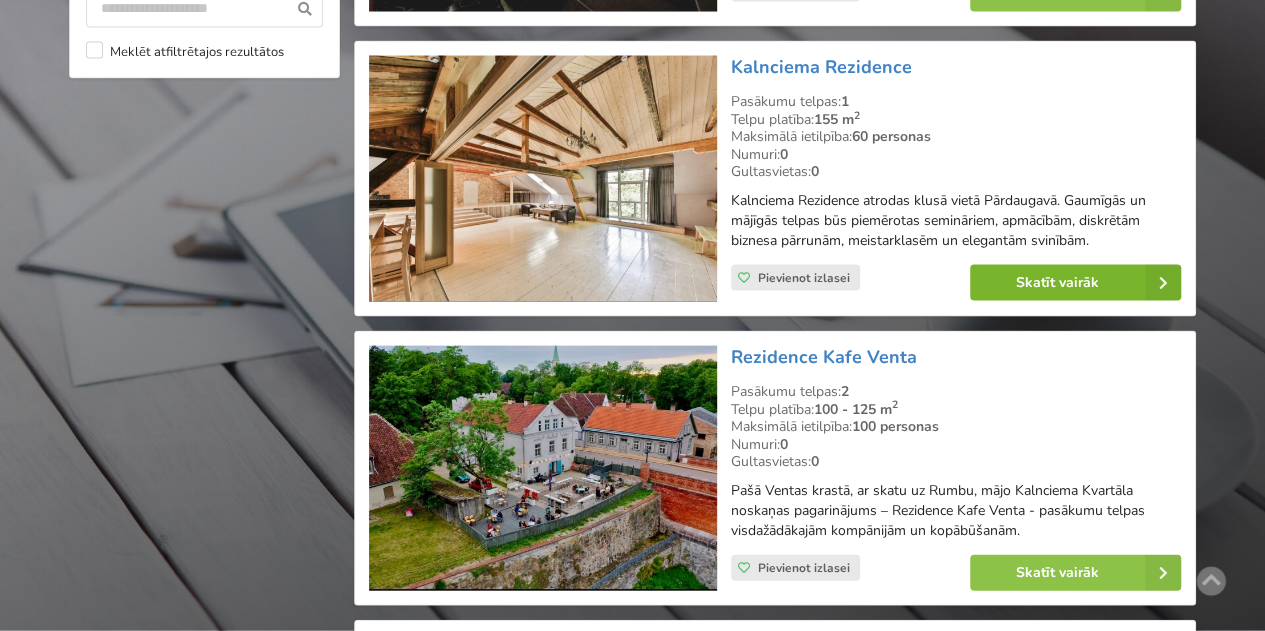 click on "Skatīt vairāk" at bounding box center [1075, 283] 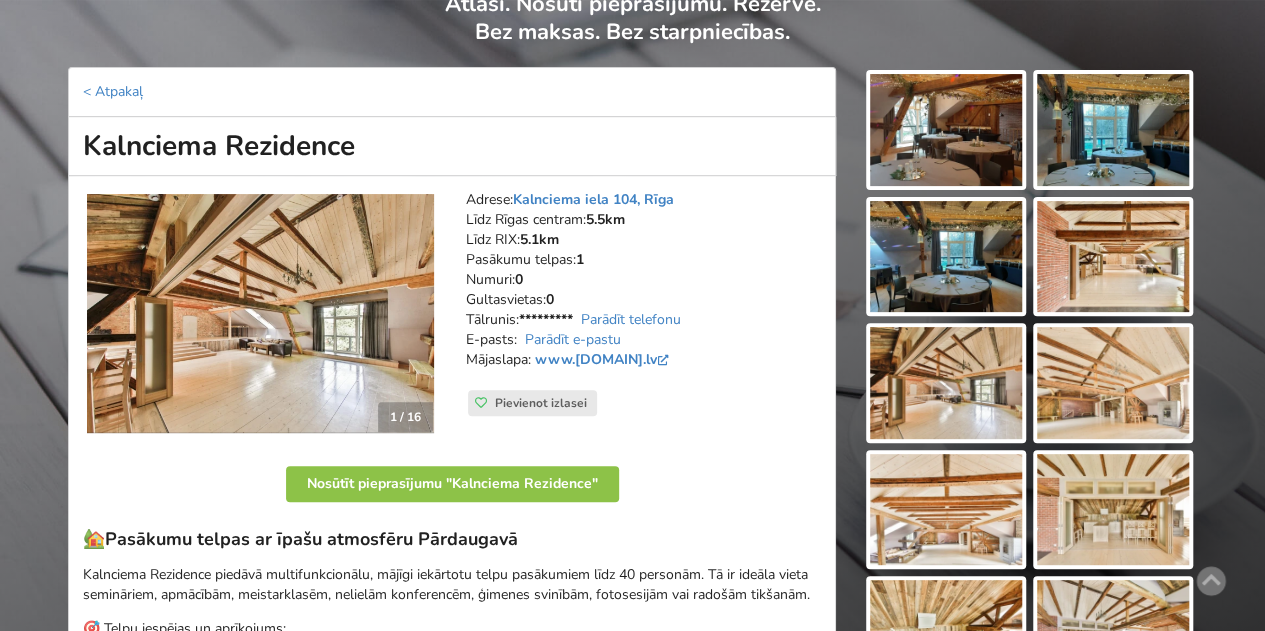 scroll, scrollTop: 200, scrollLeft: 0, axis: vertical 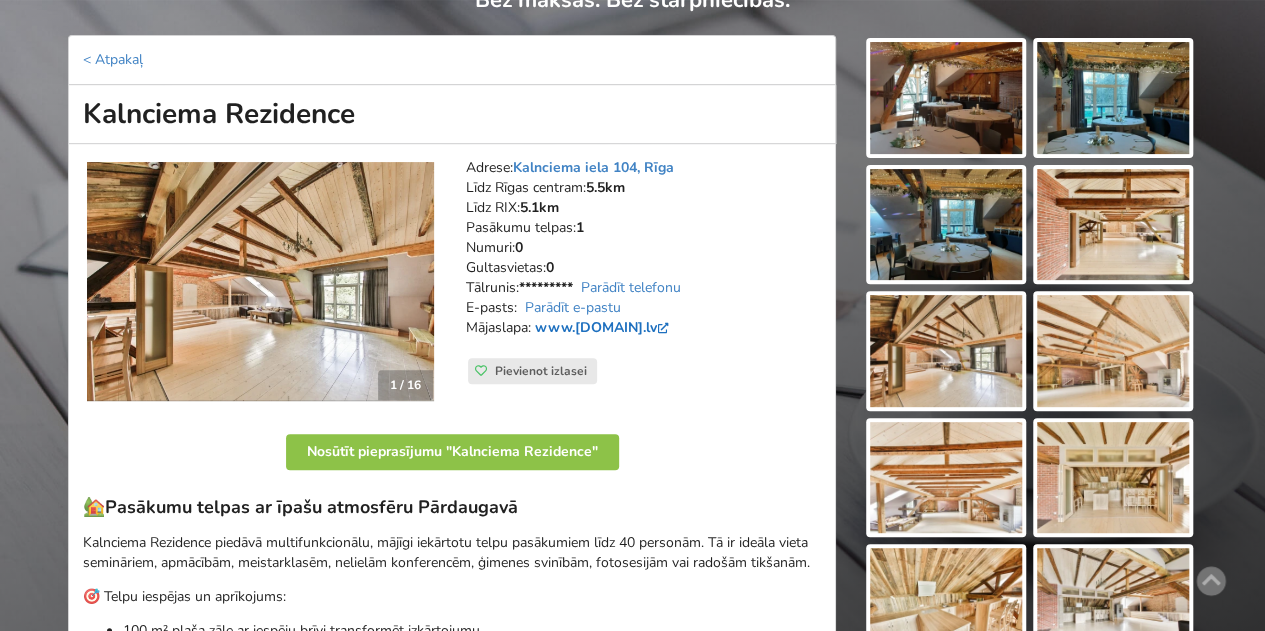click on "www.kalnciemarezidence.lv" at bounding box center [604, 327] 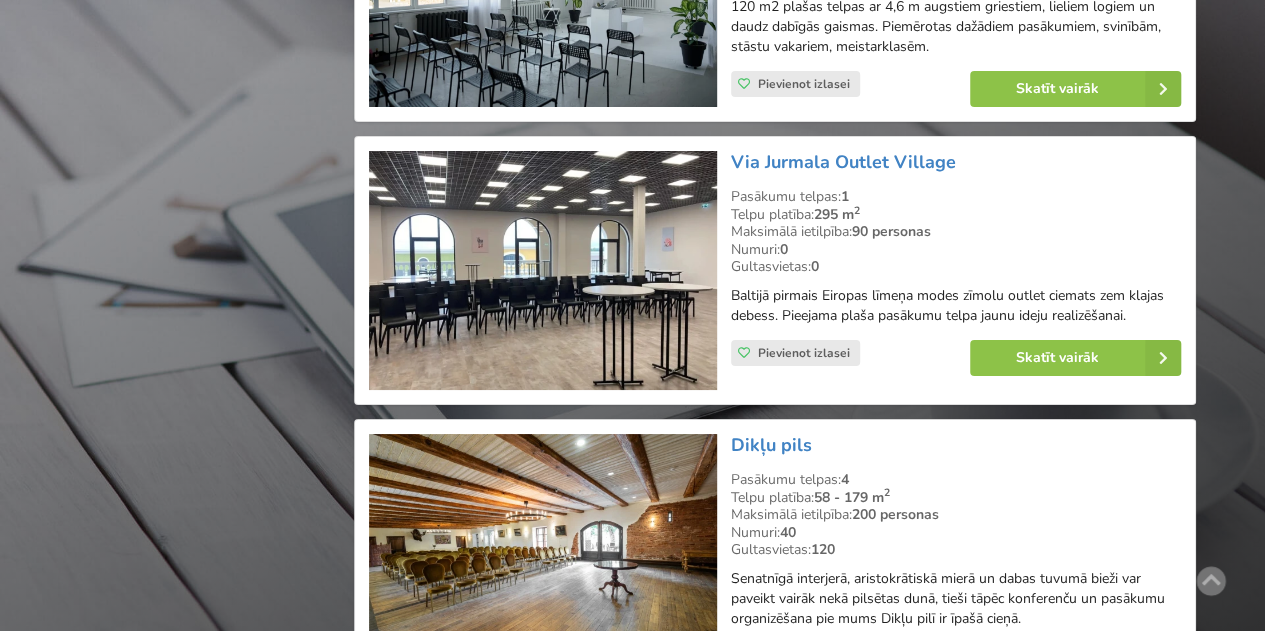 scroll, scrollTop: 3700, scrollLeft: 0, axis: vertical 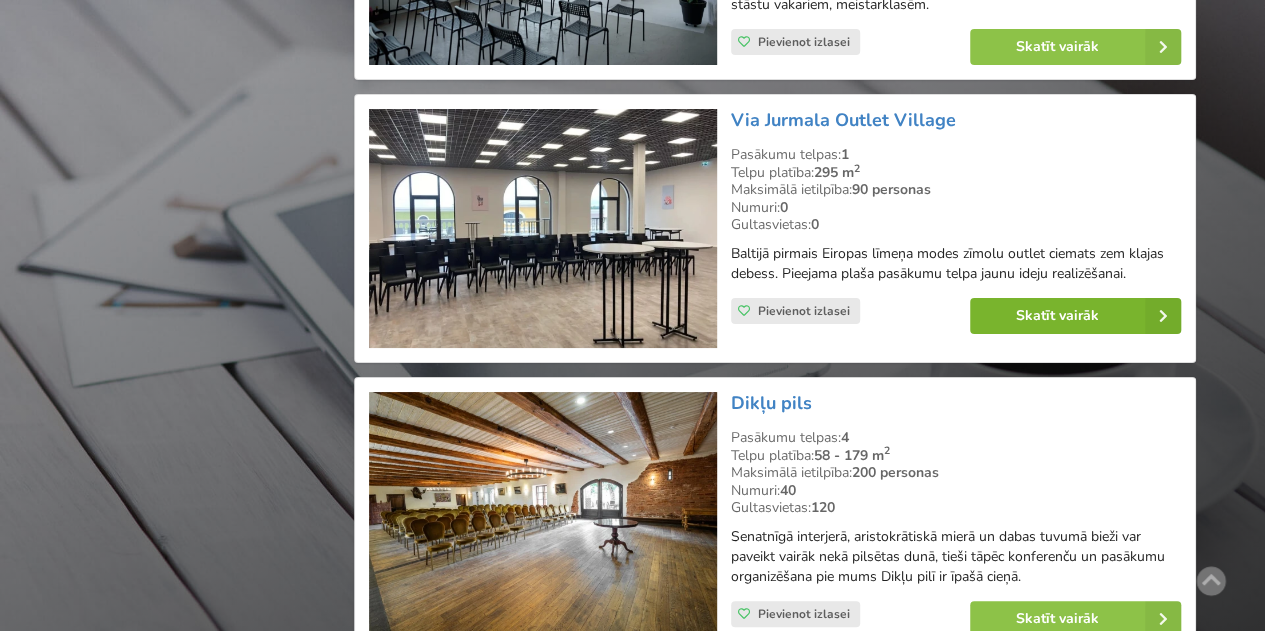 click on "Skatīt vairāk" at bounding box center (1075, 316) 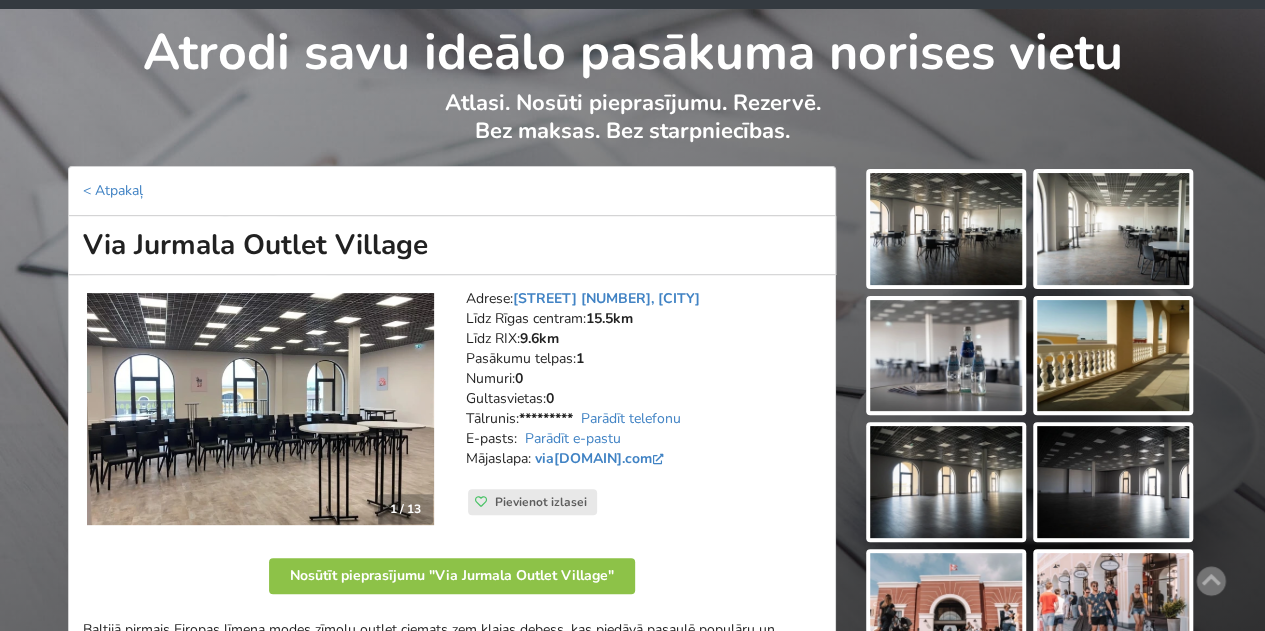 scroll, scrollTop: 100, scrollLeft: 0, axis: vertical 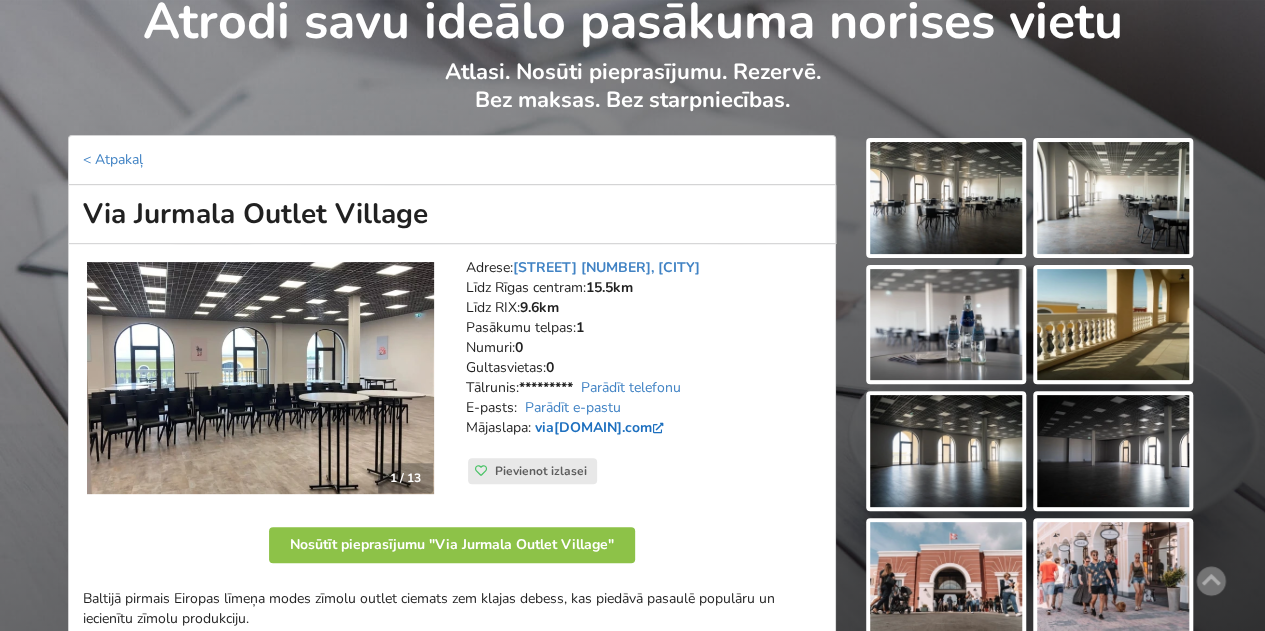 click on "viajurmala.com" at bounding box center (601, 427) 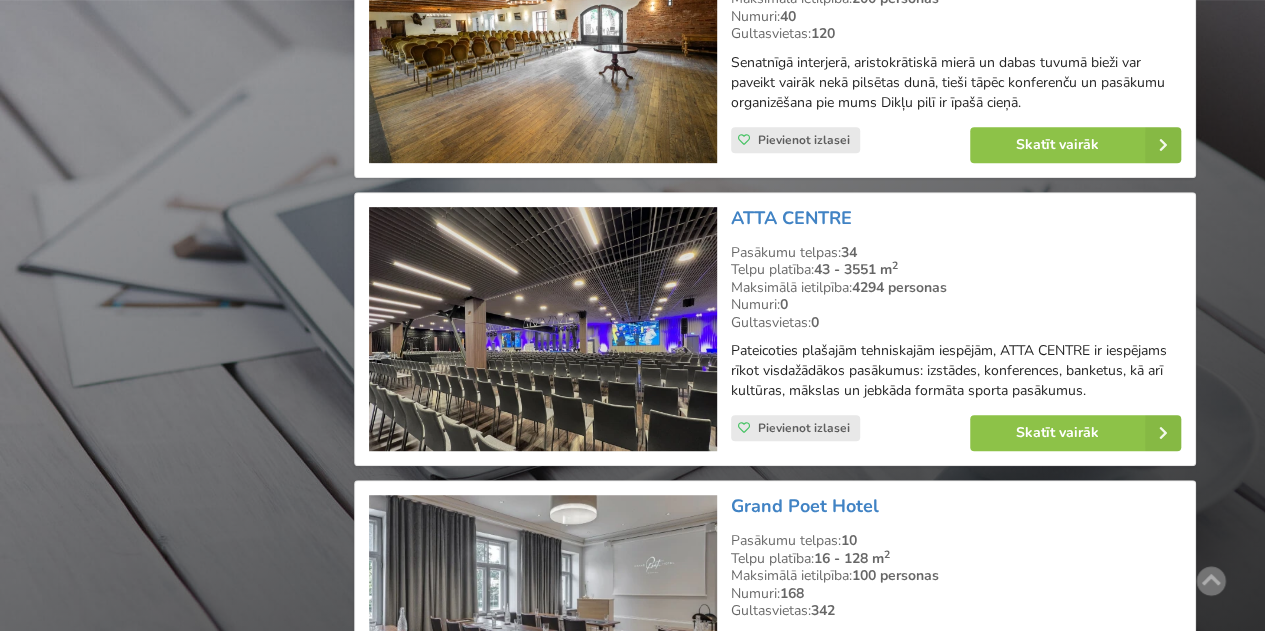 scroll, scrollTop: 4200, scrollLeft: 0, axis: vertical 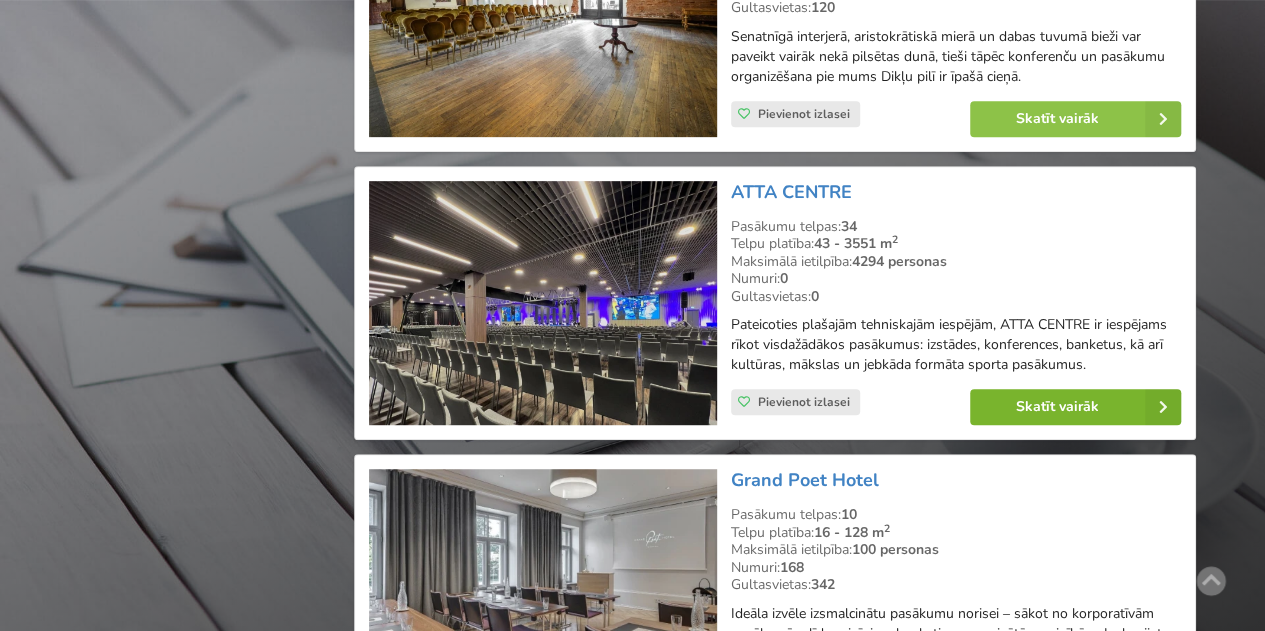 click on "Skatīt vairāk" at bounding box center (1075, 407) 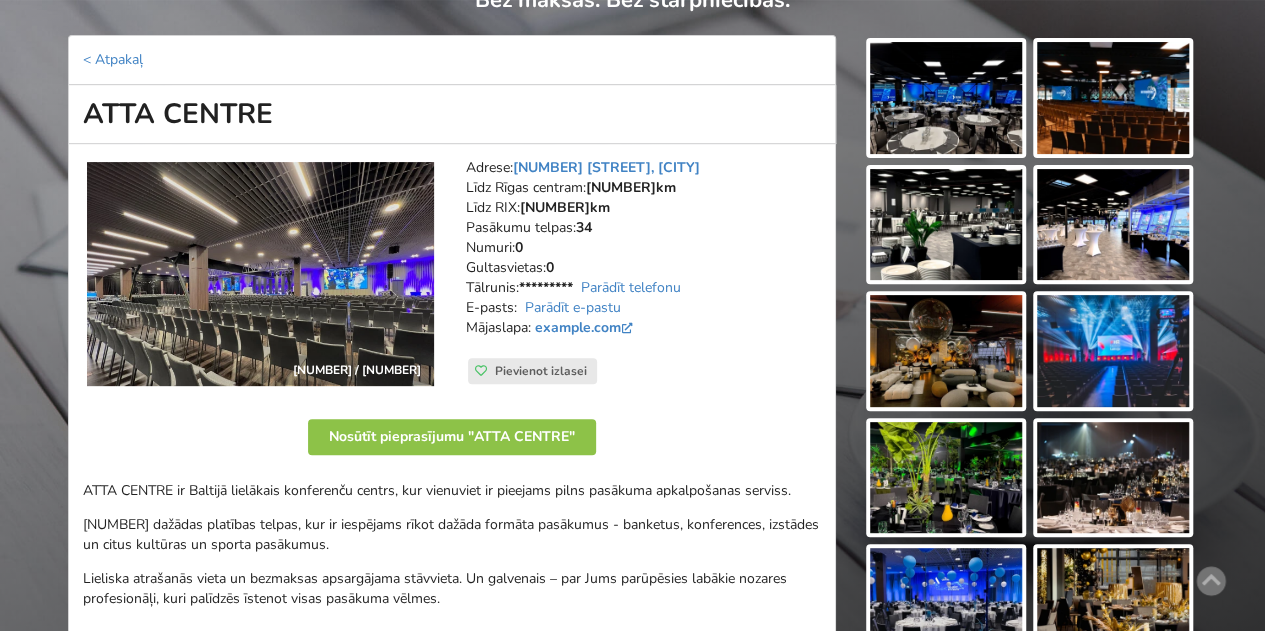 scroll, scrollTop: 200, scrollLeft: 0, axis: vertical 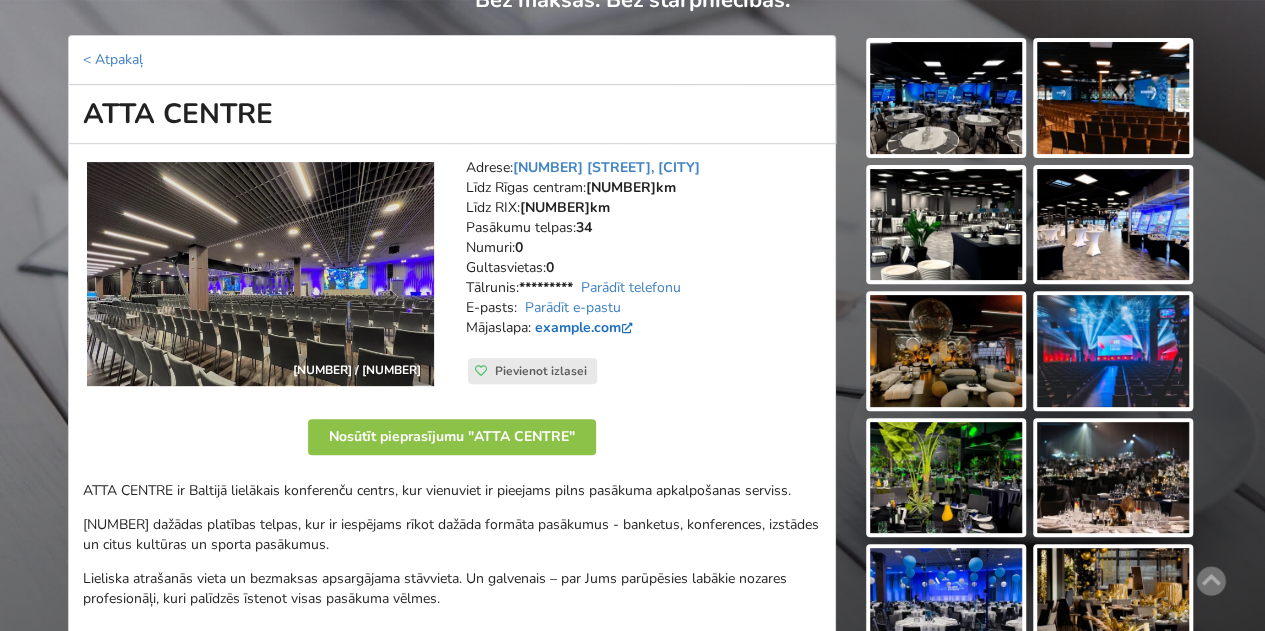 click on "attacentre.com" at bounding box center (586, 327) 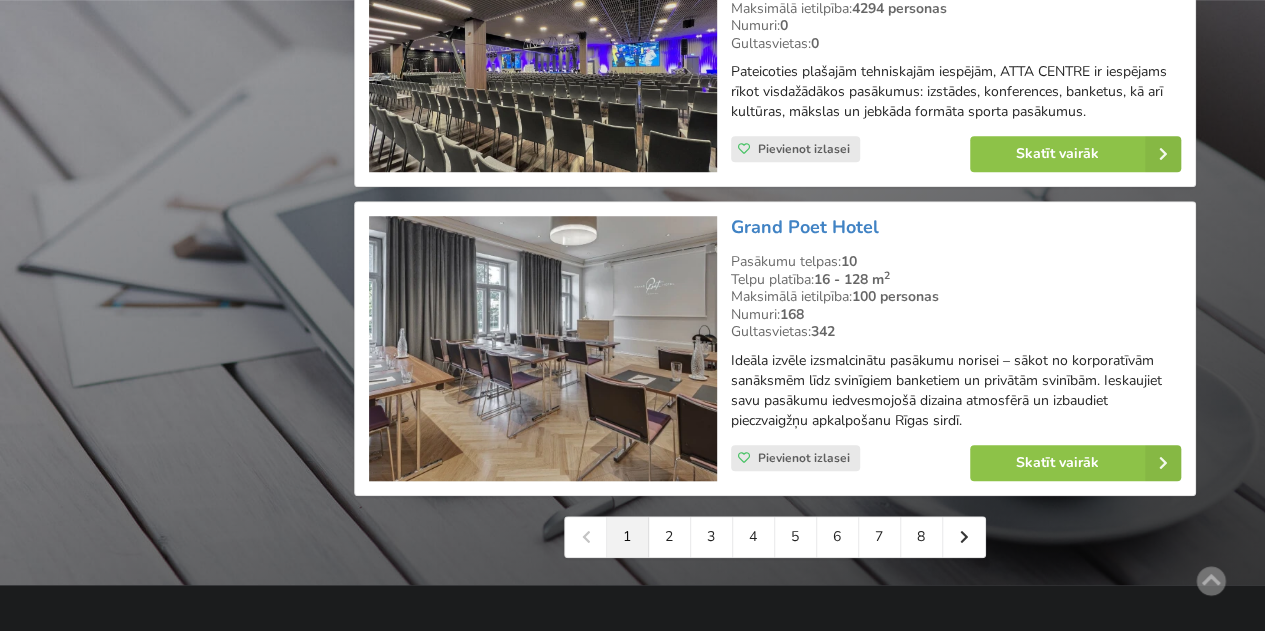 scroll, scrollTop: 4500, scrollLeft: 0, axis: vertical 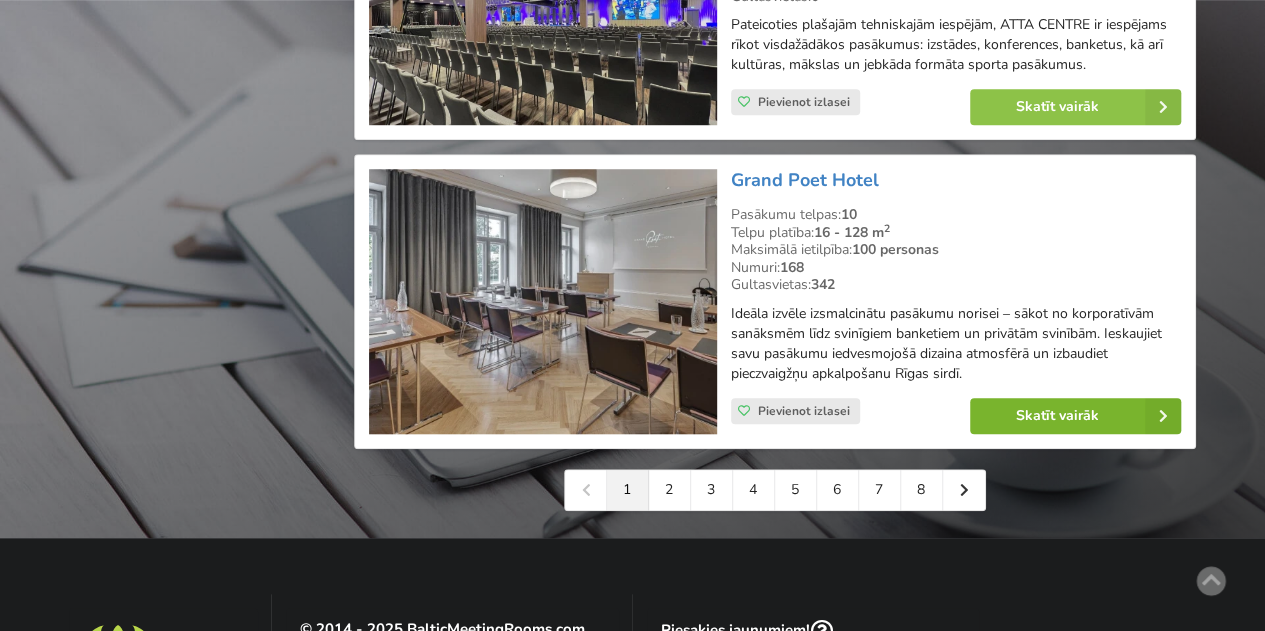 click on "Skatīt vairāk" at bounding box center [1075, 416] 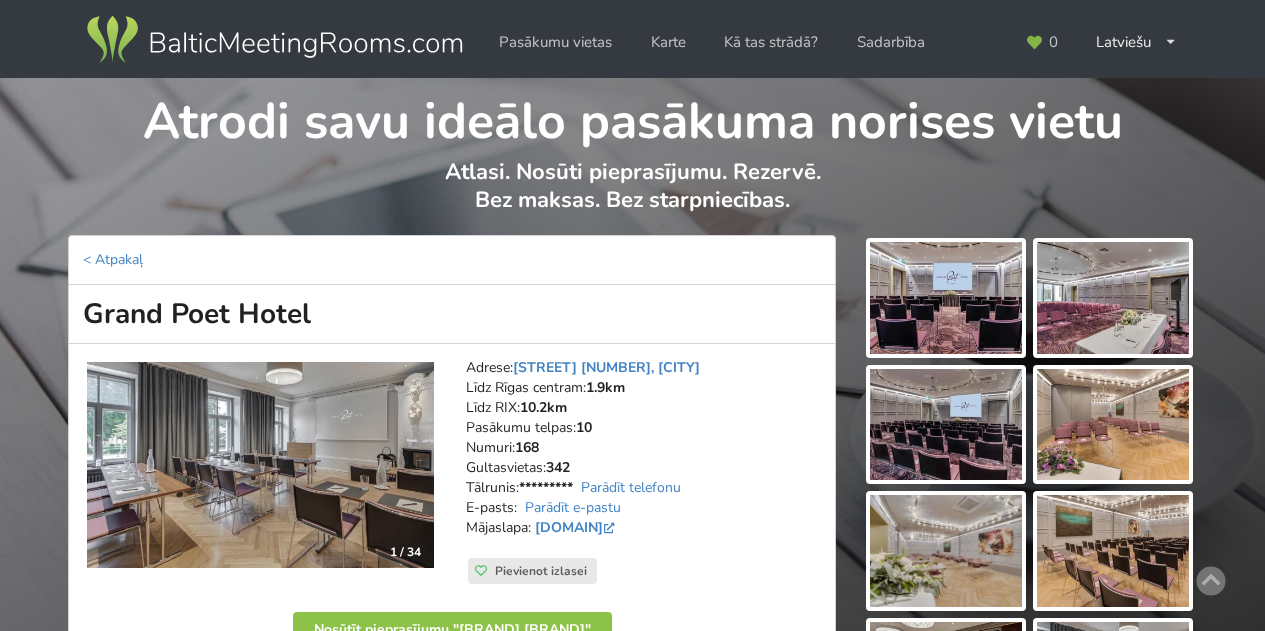 scroll, scrollTop: 0, scrollLeft: 0, axis: both 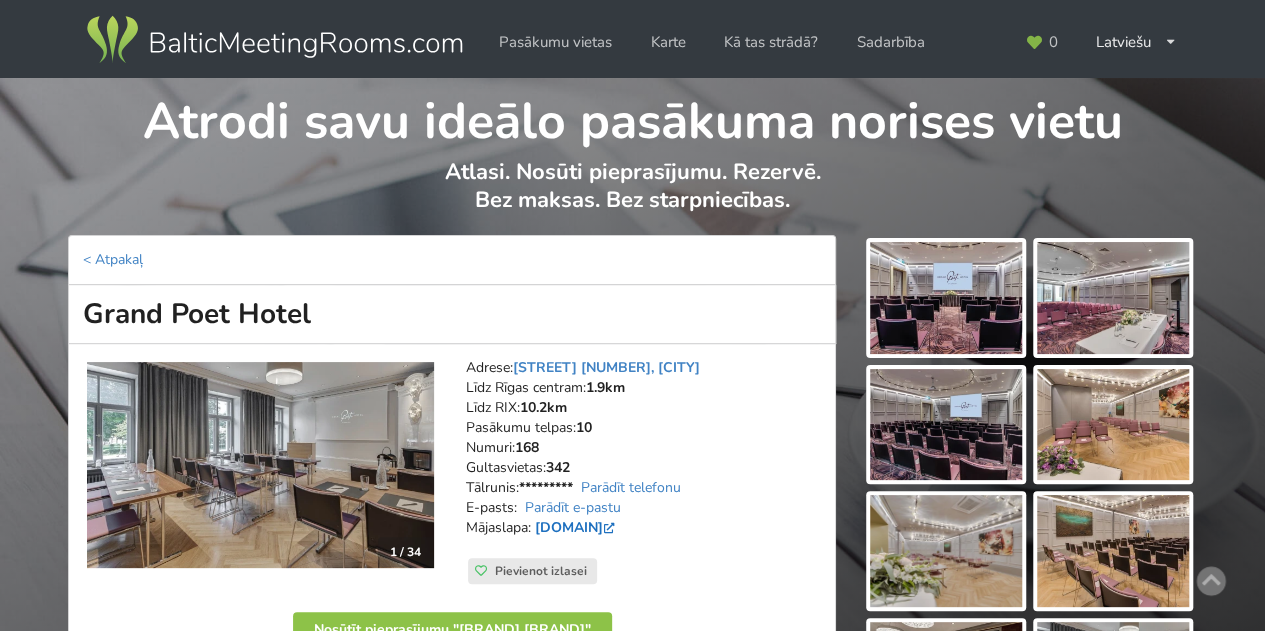 click on "grandpoet.semarahhotels.com" at bounding box center [577, 527] 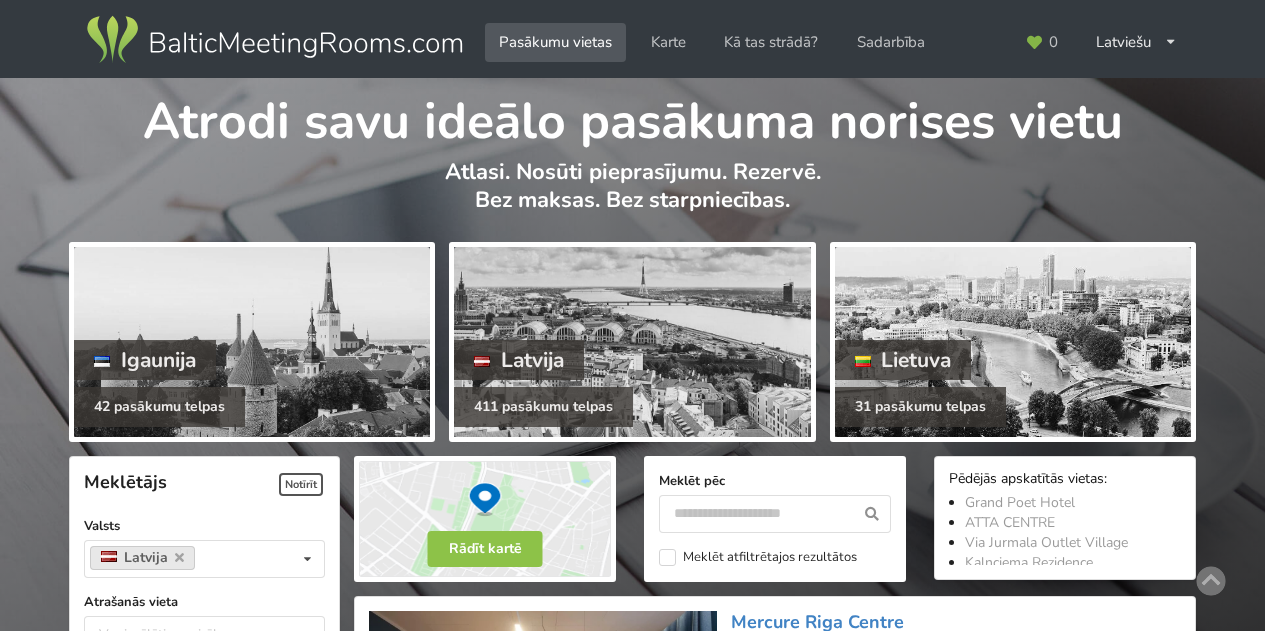 scroll, scrollTop: 4500, scrollLeft: 0, axis: vertical 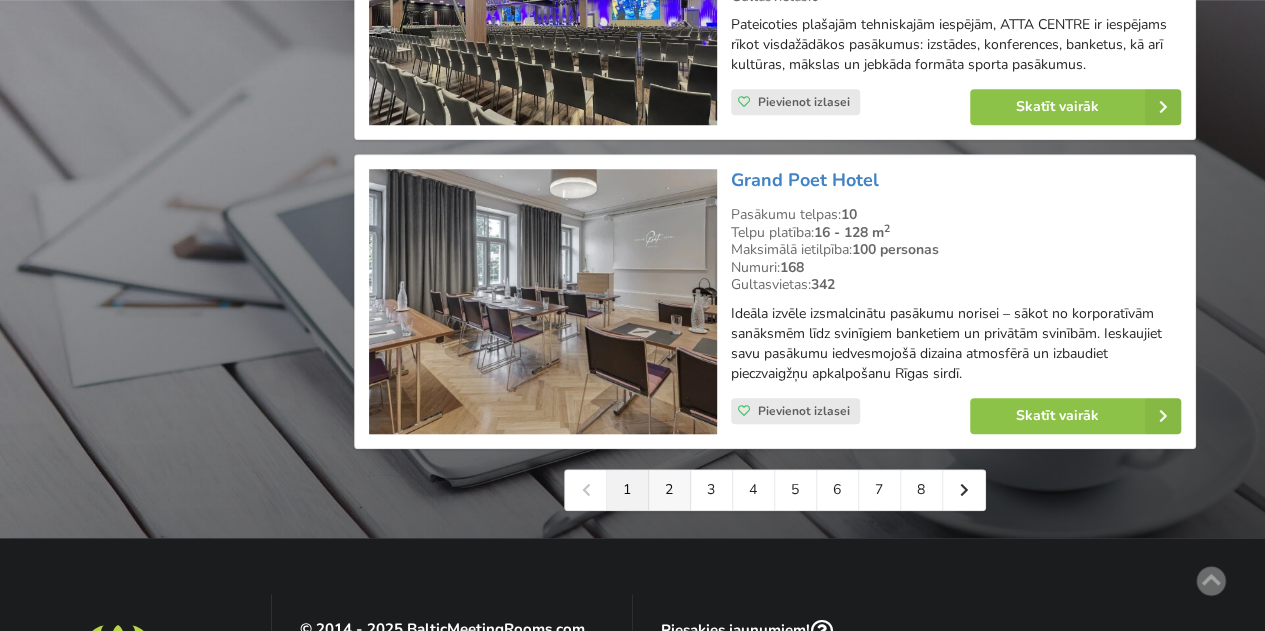 click on "2" at bounding box center [670, 490] 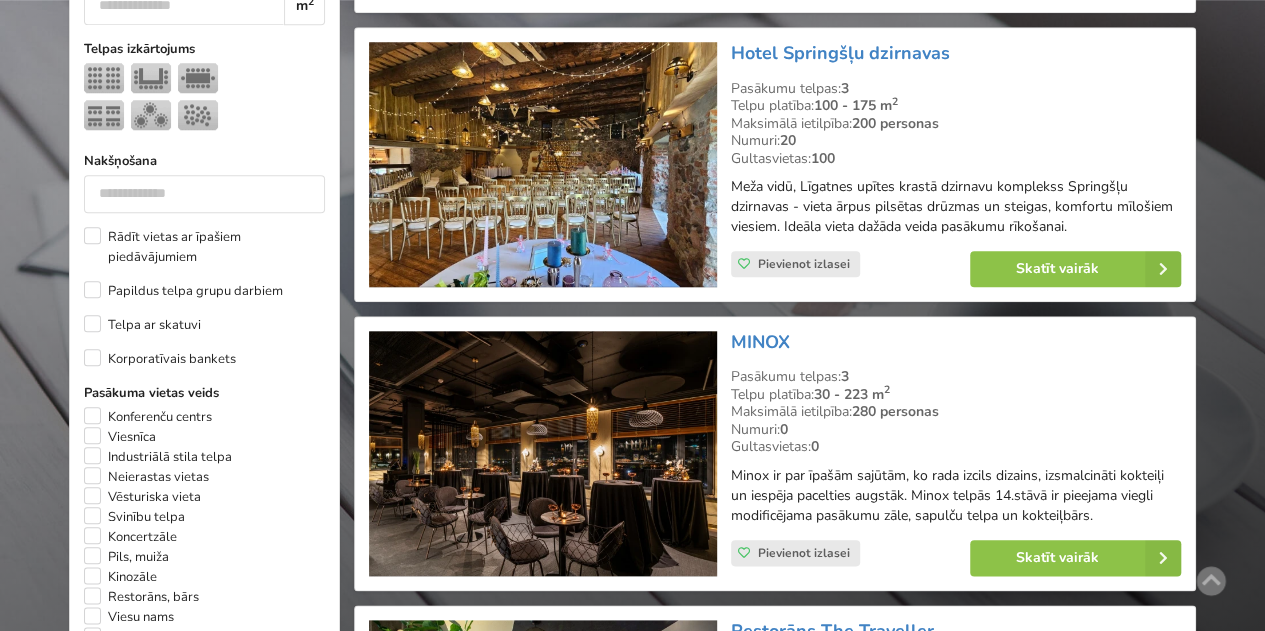 scroll, scrollTop: 900, scrollLeft: 0, axis: vertical 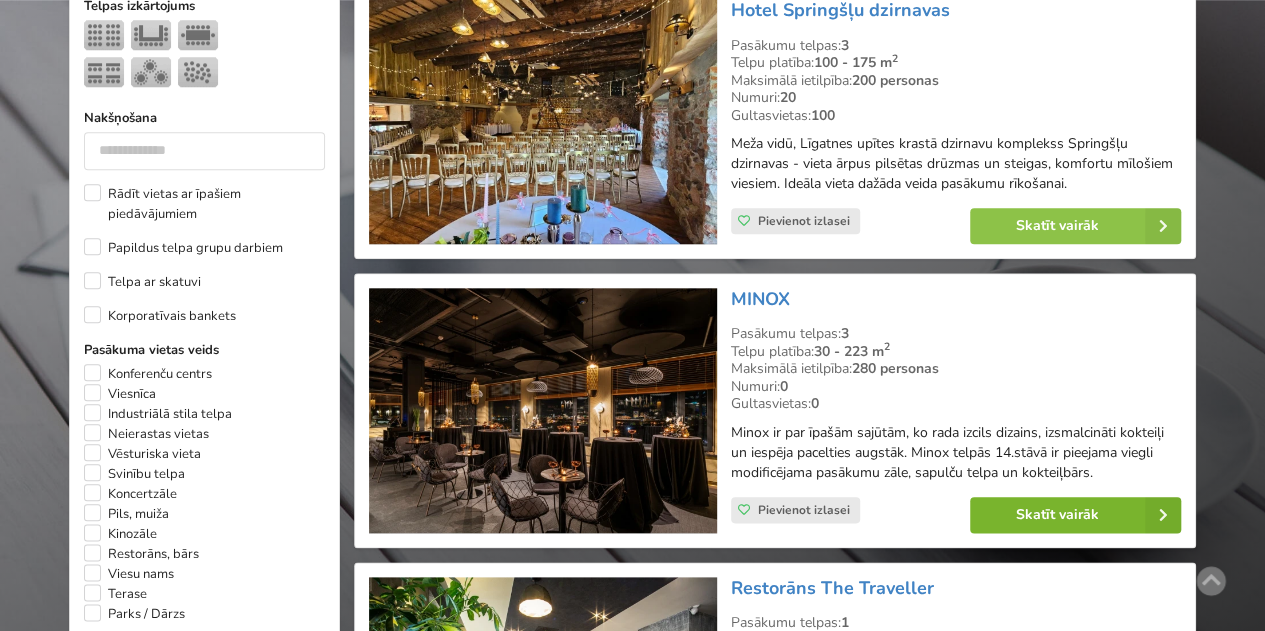 click on "Skatīt vairāk" at bounding box center [1075, 515] 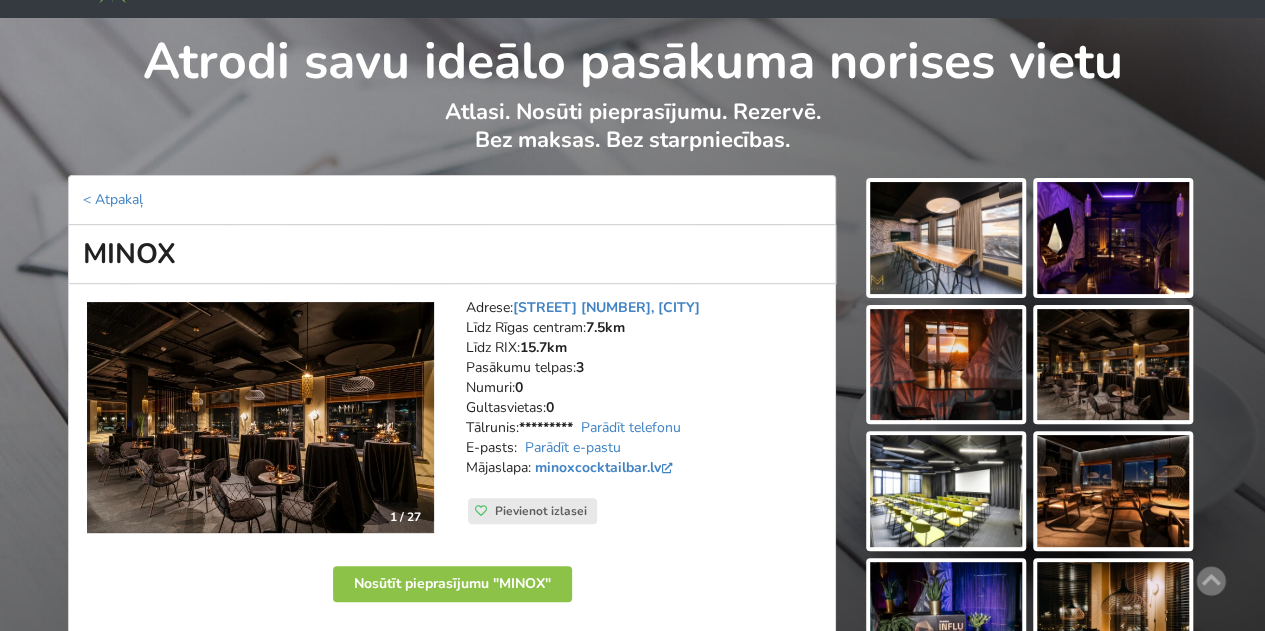 scroll, scrollTop: 100, scrollLeft: 0, axis: vertical 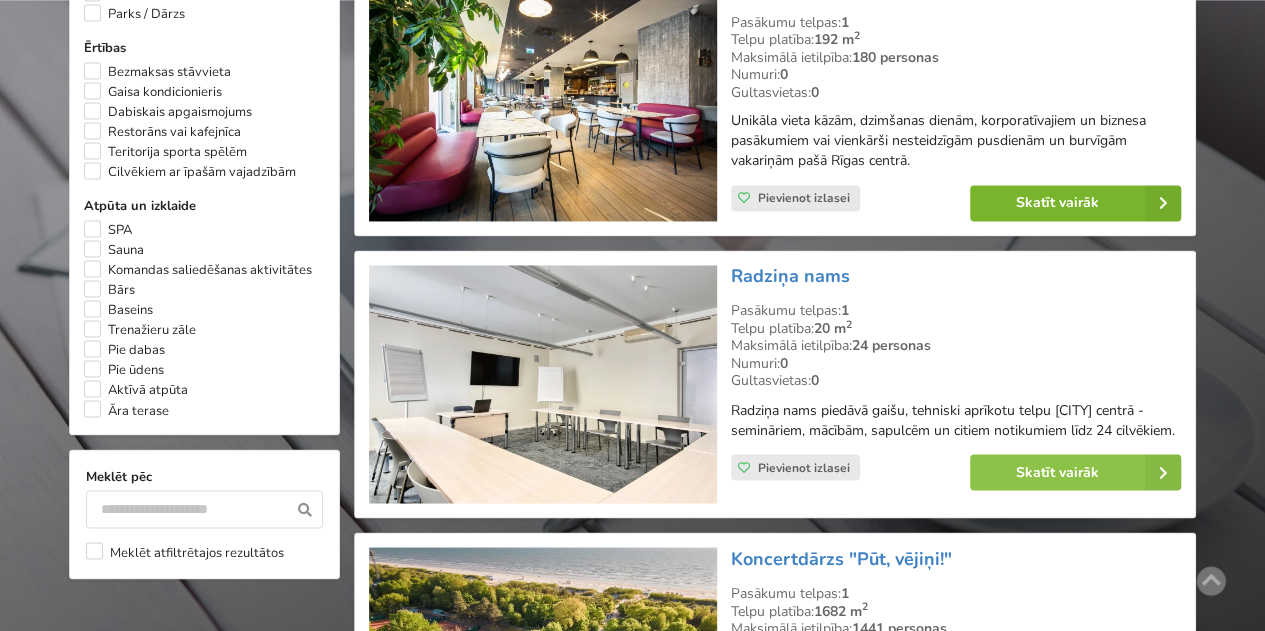 click on "Skatīt vairāk" at bounding box center [1075, 203] 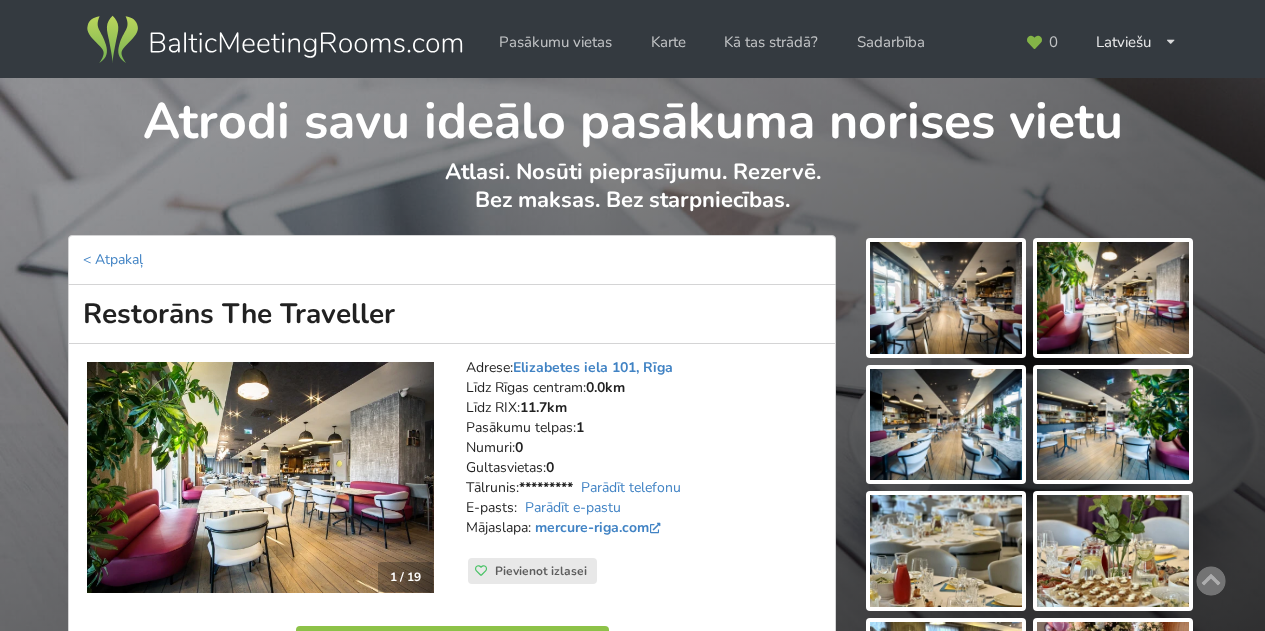 scroll, scrollTop: 0, scrollLeft: 0, axis: both 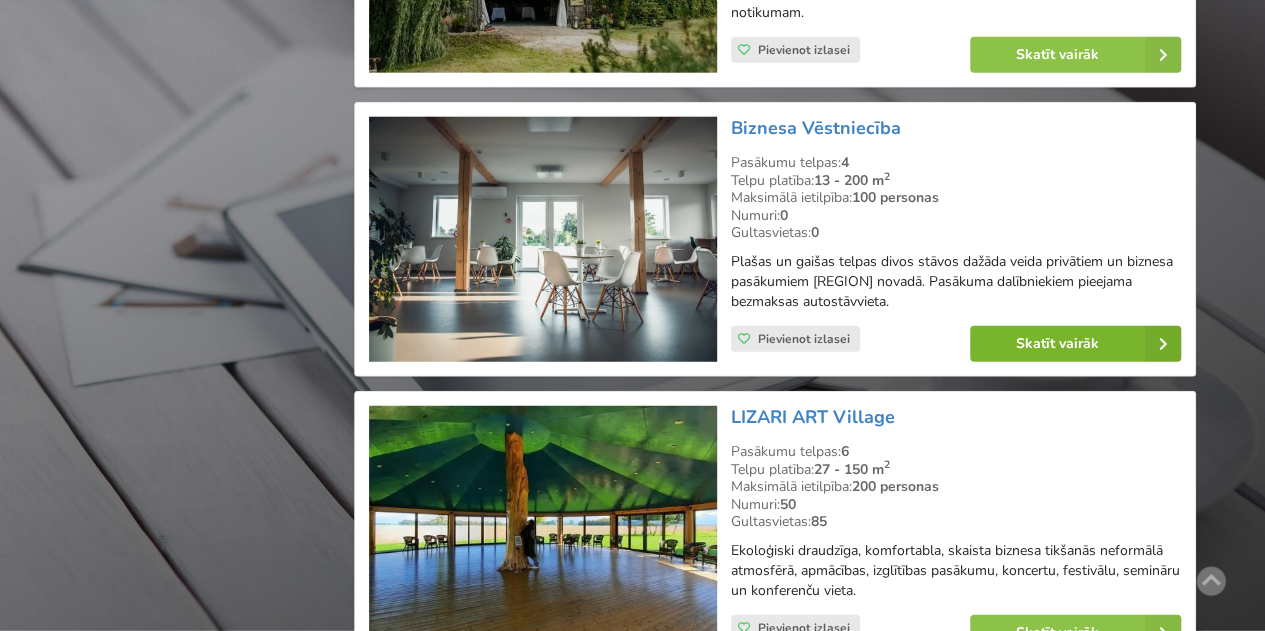 click on "Skatīt vairāk" at bounding box center [1075, 344] 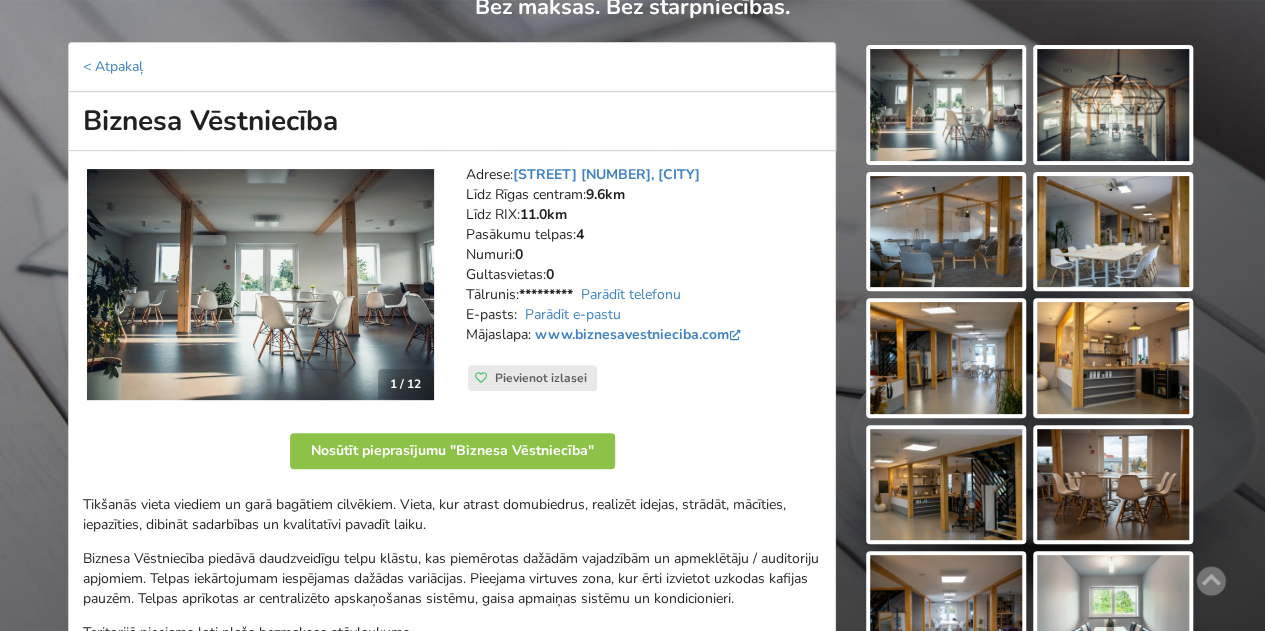 scroll, scrollTop: 200, scrollLeft: 0, axis: vertical 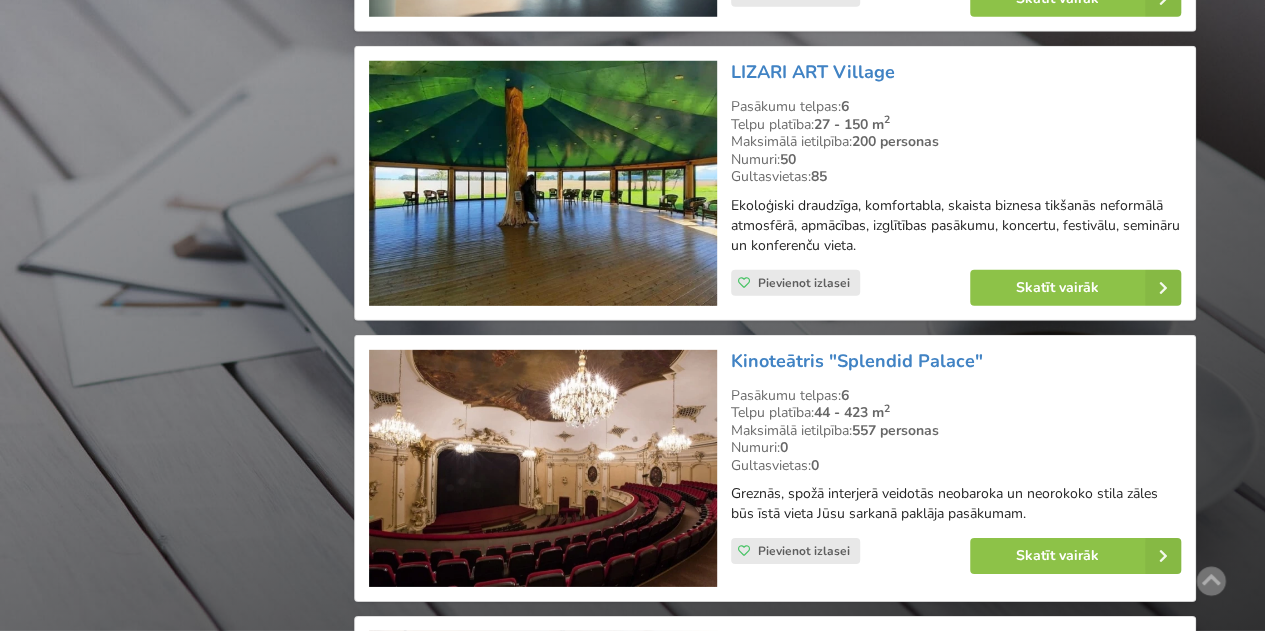 drag, startPoint x: 272, startPoint y: 269, endPoint x: 268, endPoint y: 310, distance: 41.19466 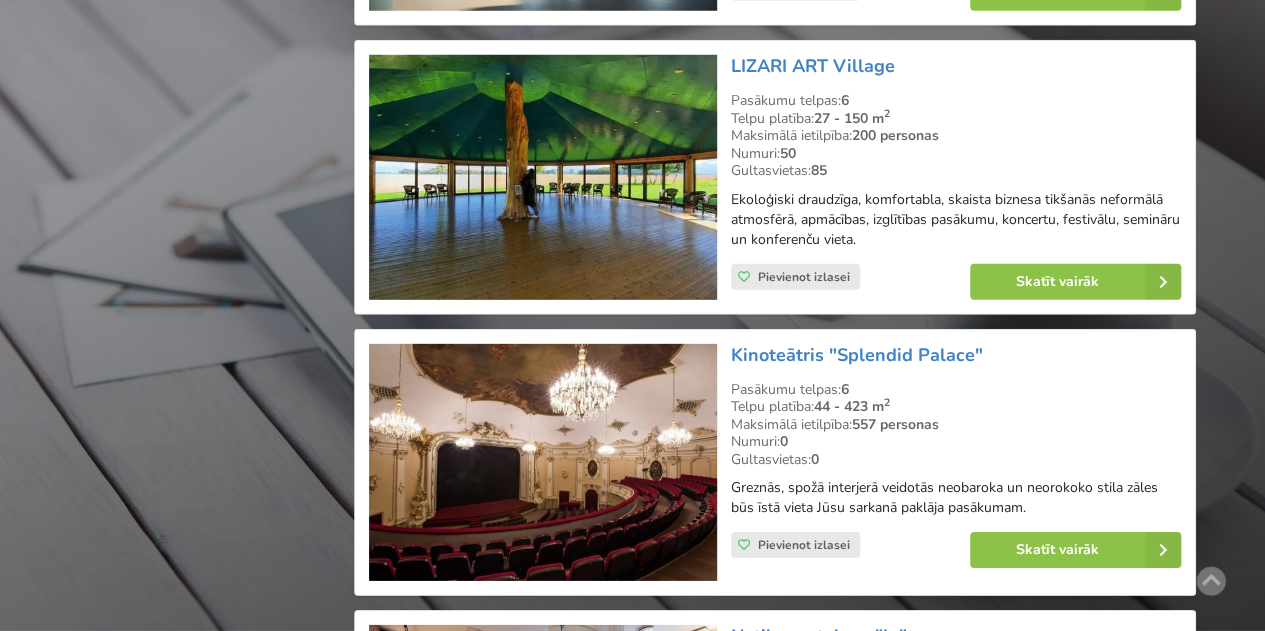 scroll, scrollTop: 2845, scrollLeft: 0, axis: vertical 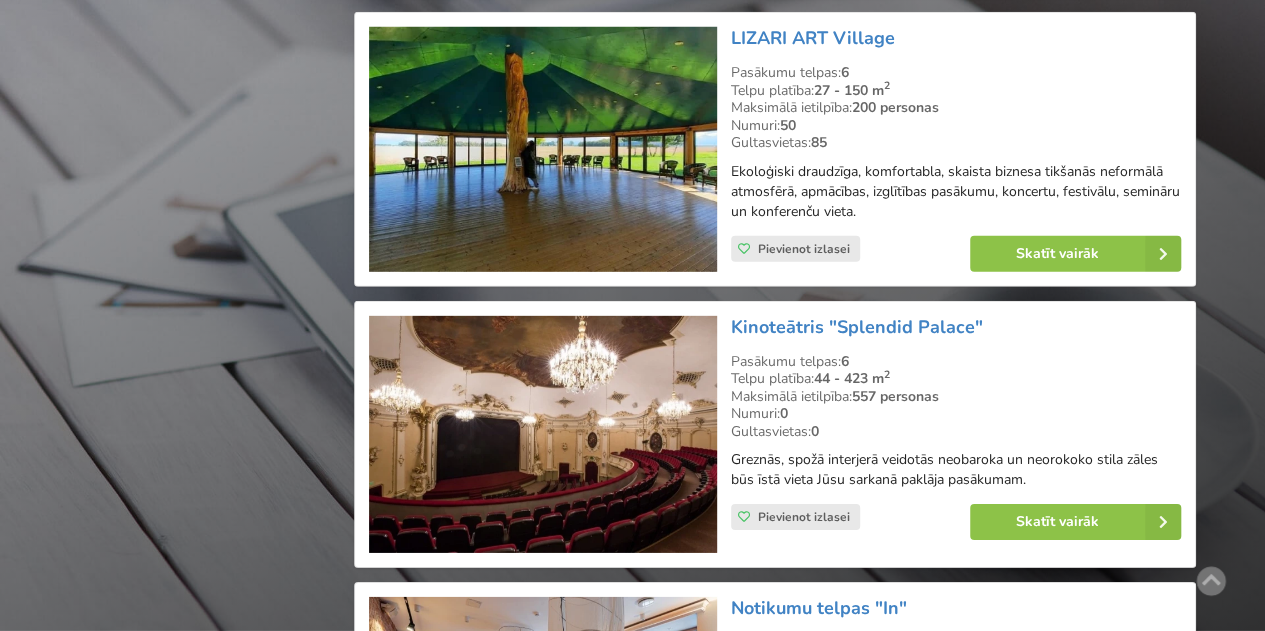 drag, startPoint x: 274, startPoint y: 280, endPoint x: 274, endPoint y: 307, distance: 27 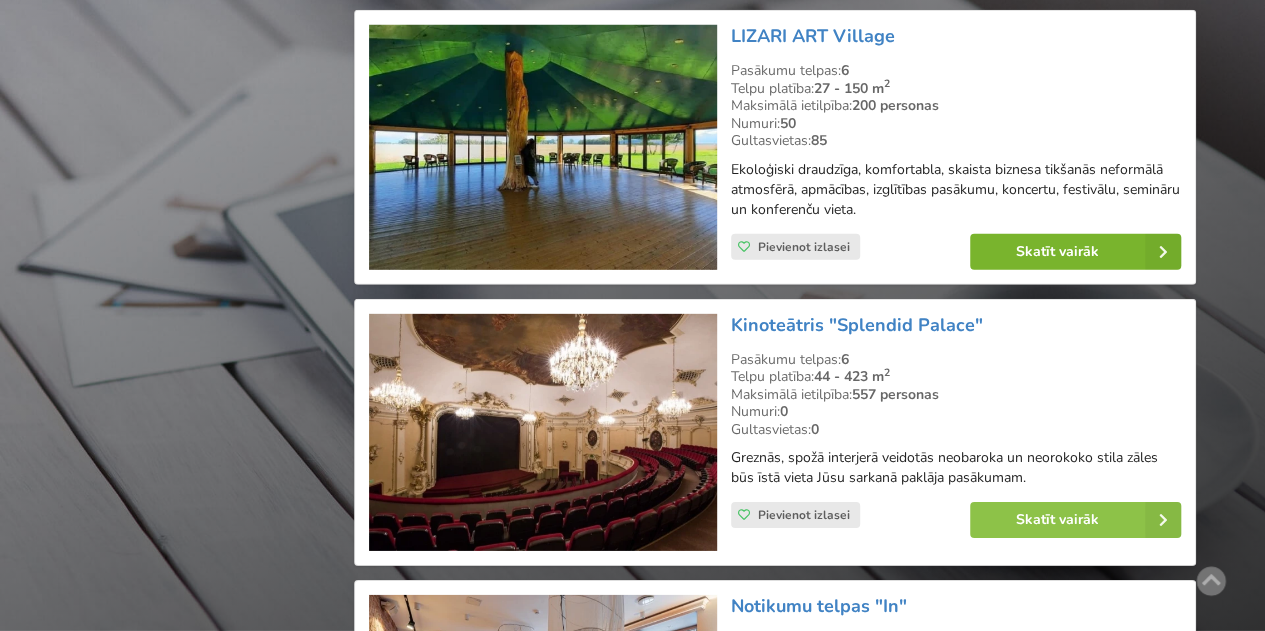 click on "Skatīt vairāk" at bounding box center (1075, 252) 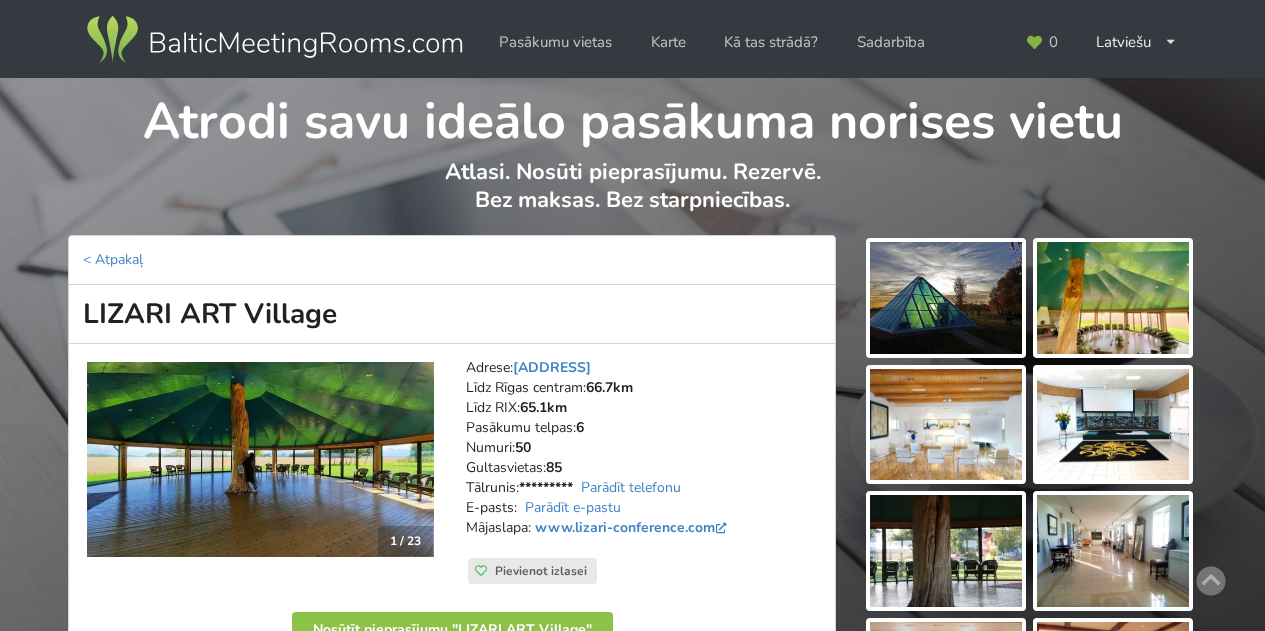 scroll, scrollTop: 0, scrollLeft: 0, axis: both 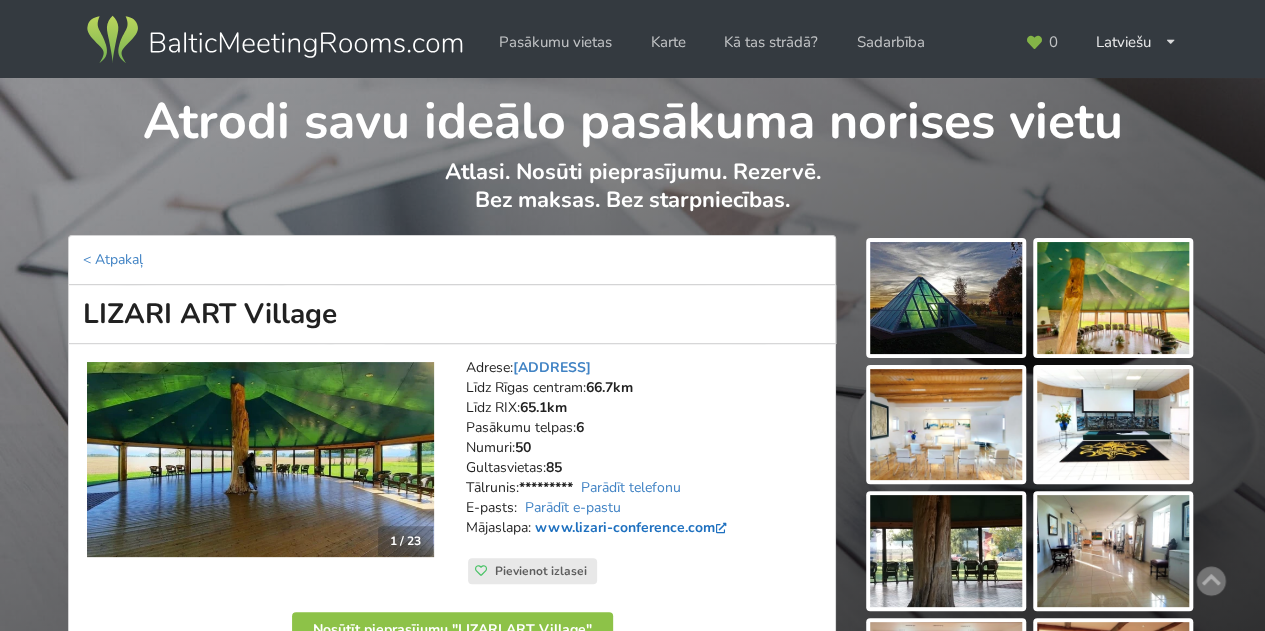 click on "www.lizari-conference.com" at bounding box center [633, 527] 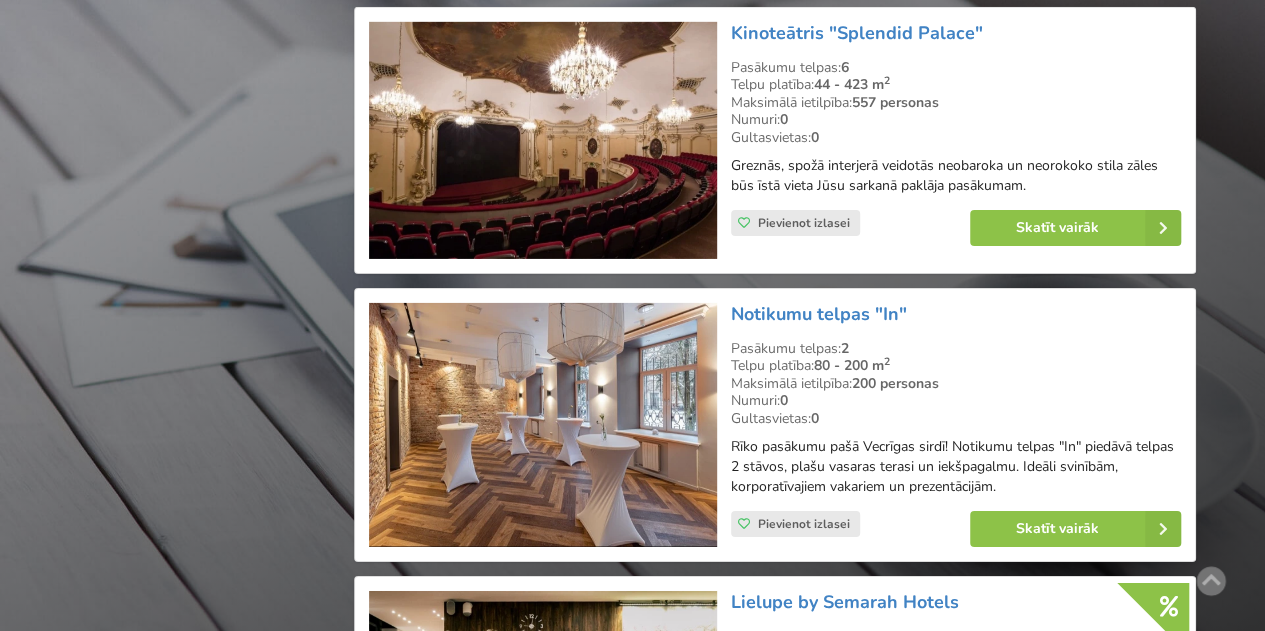 scroll, scrollTop: 3181, scrollLeft: 0, axis: vertical 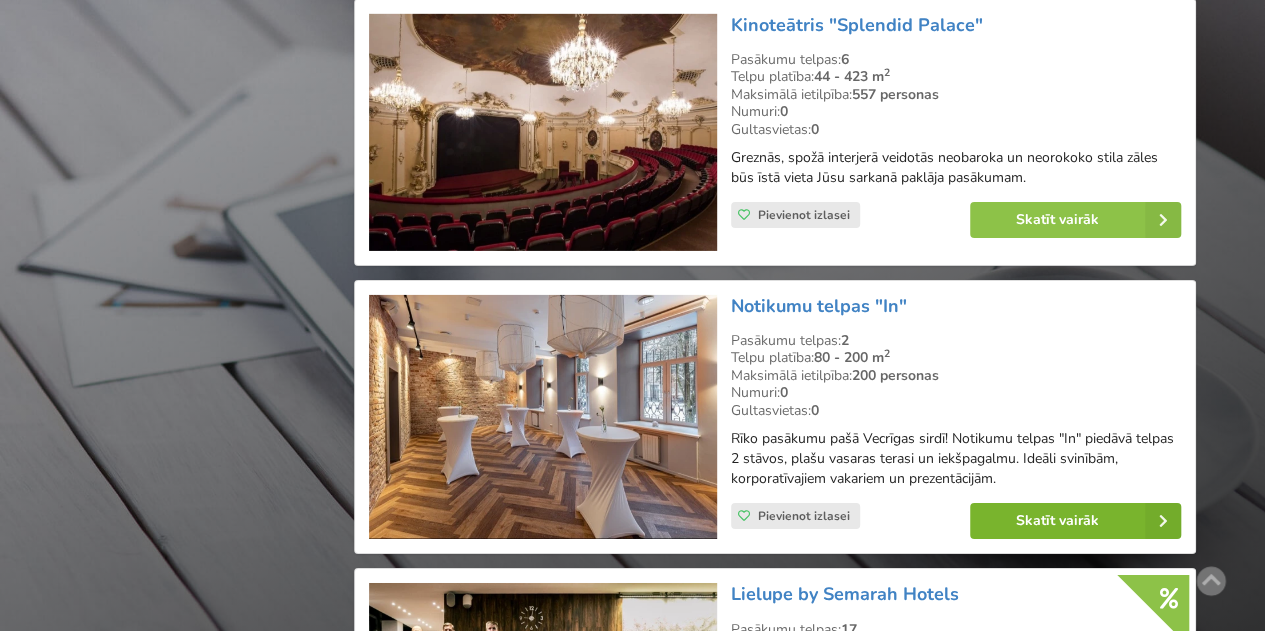 click on "Skatīt vairāk" at bounding box center (1075, 521) 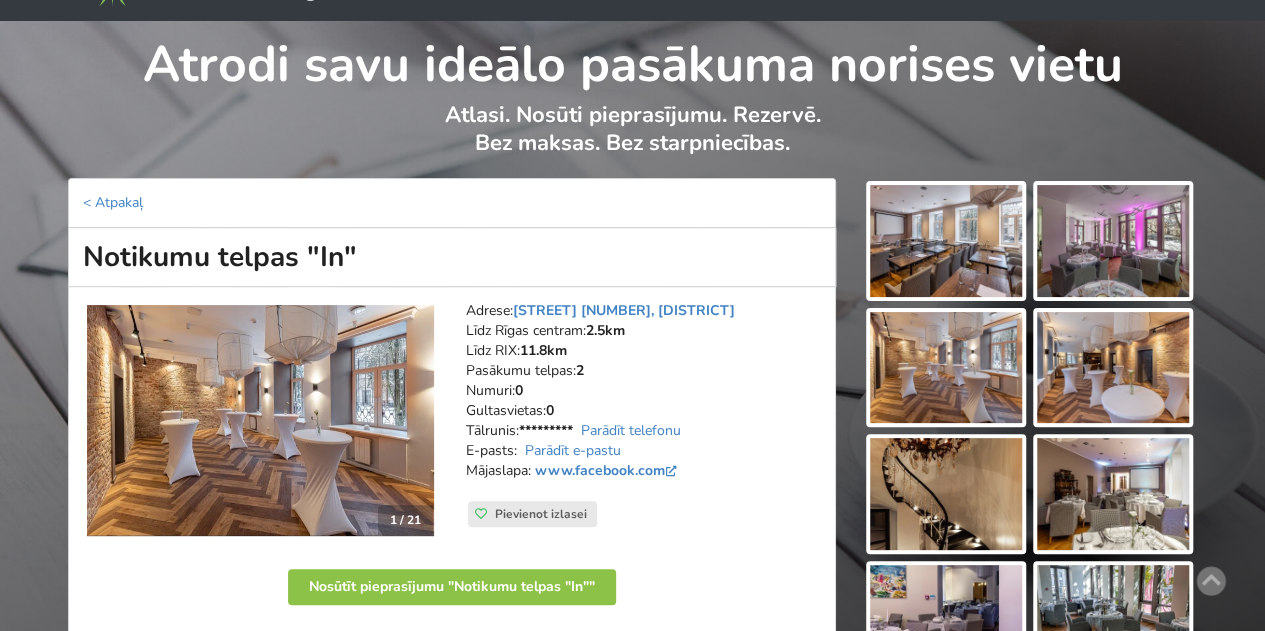 scroll, scrollTop: 100, scrollLeft: 0, axis: vertical 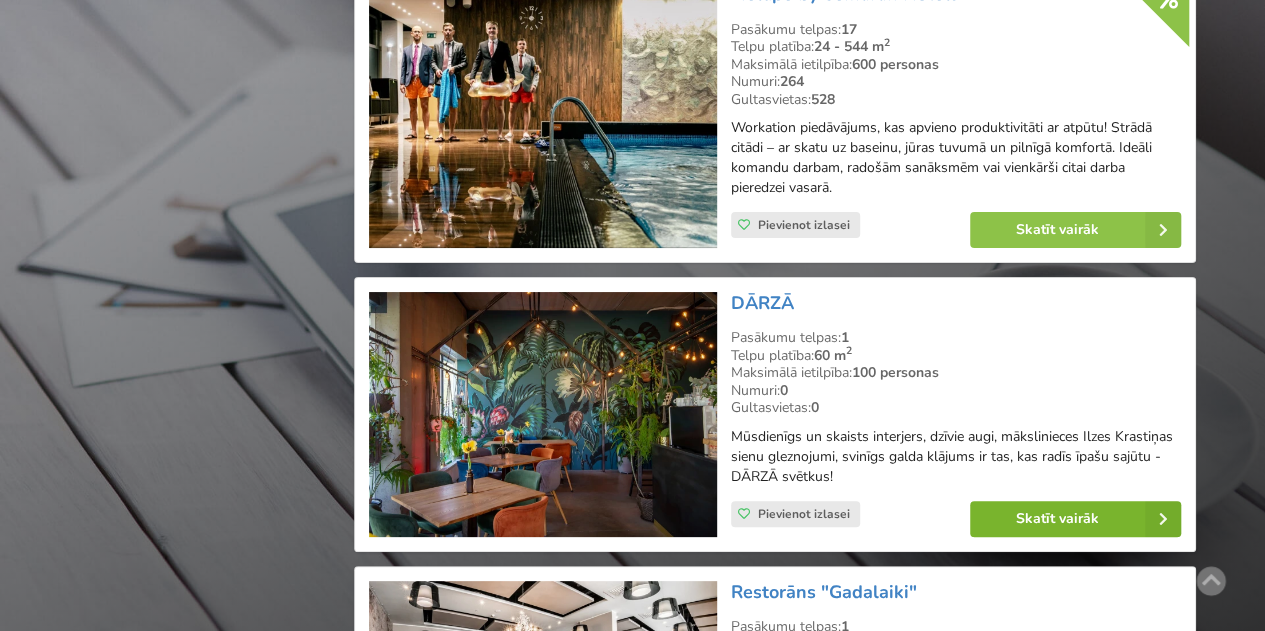 click on "Skatīt vairāk" at bounding box center (1075, 519) 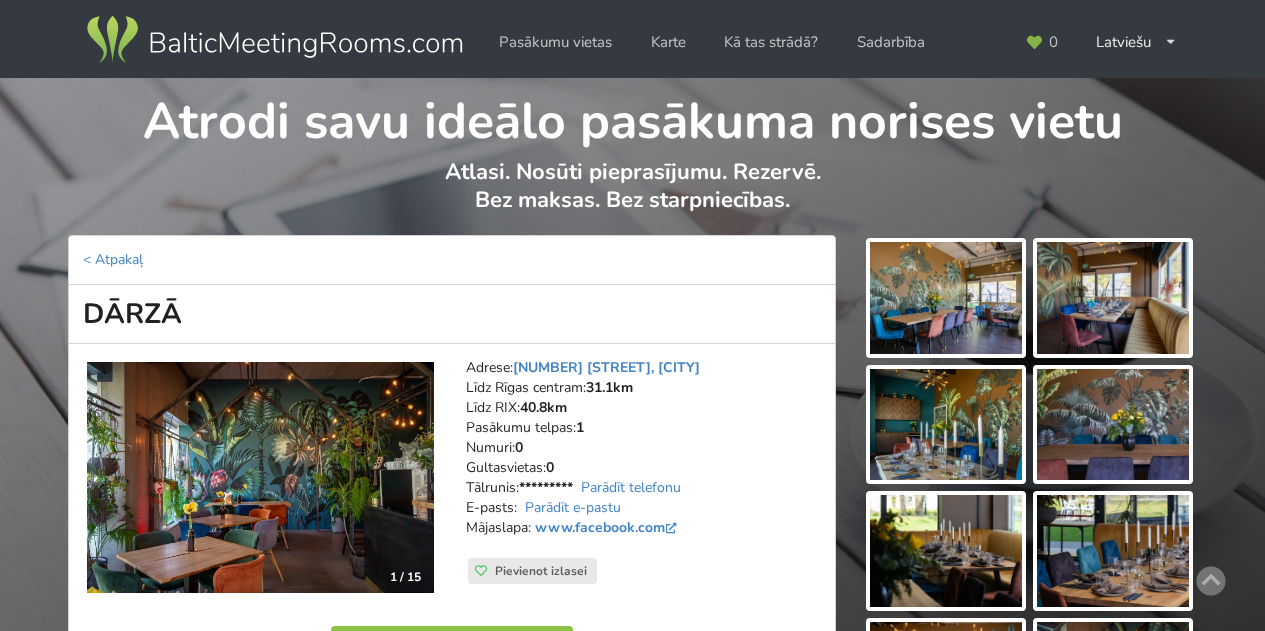 scroll, scrollTop: 0, scrollLeft: 0, axis: both 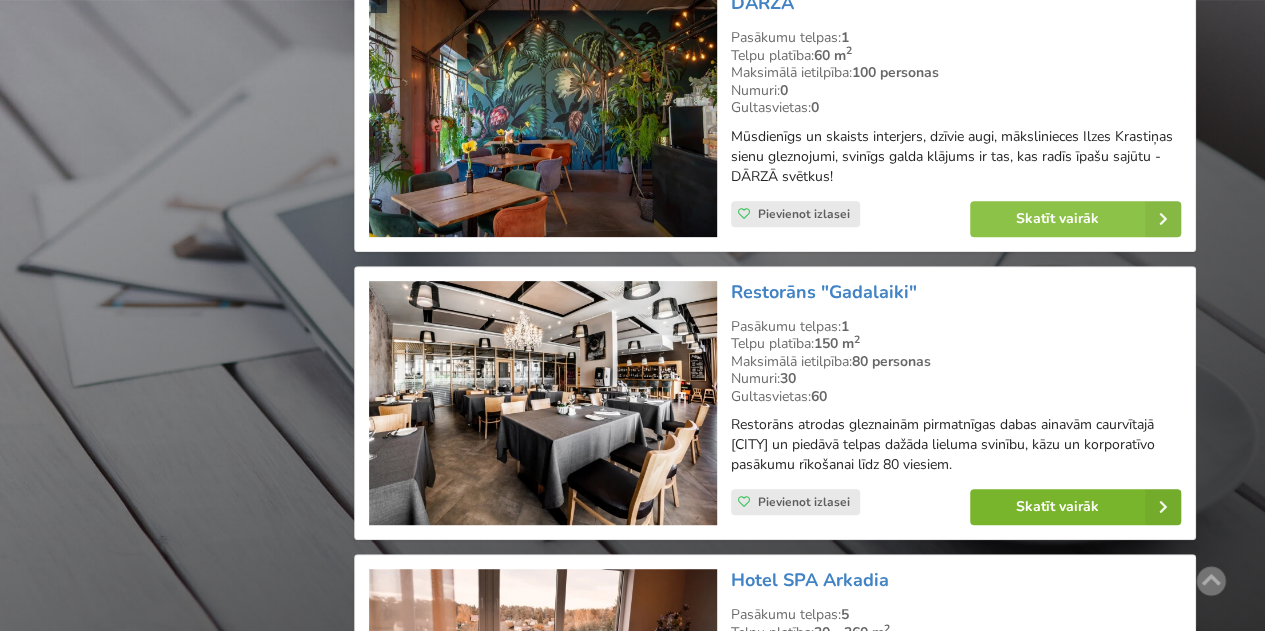 click on "Skatīt vairāk" at bounding box center (1075, 507) 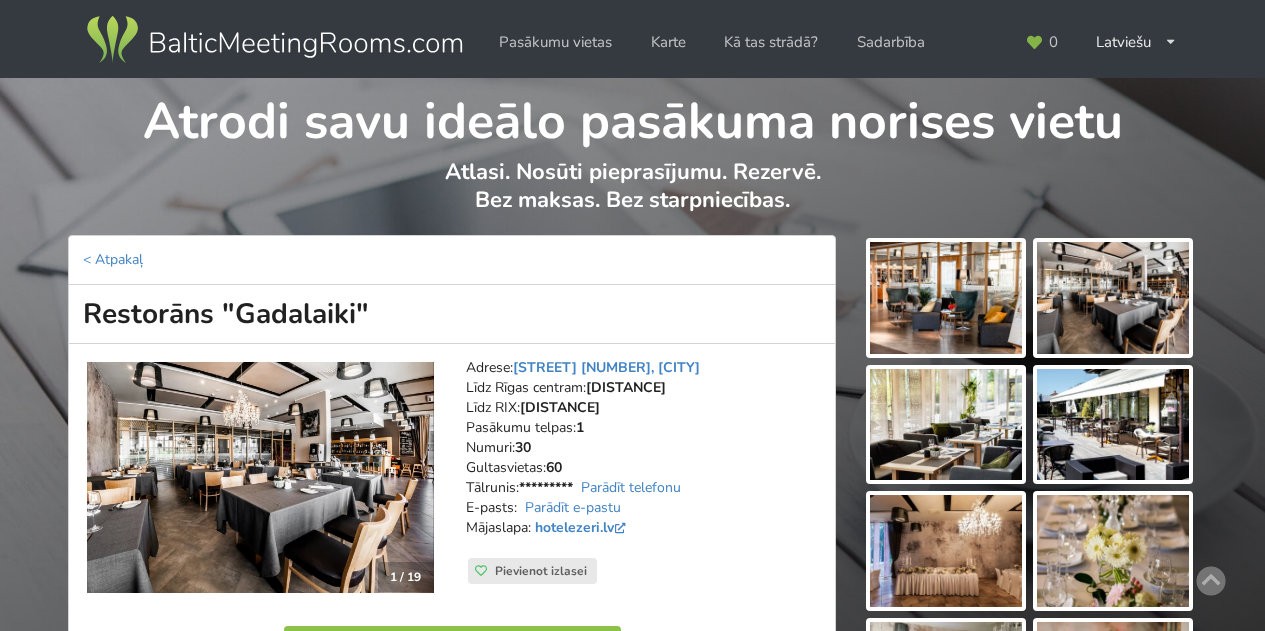 scroll, scrollTop: 0, scrollLeft: 0, axis: both 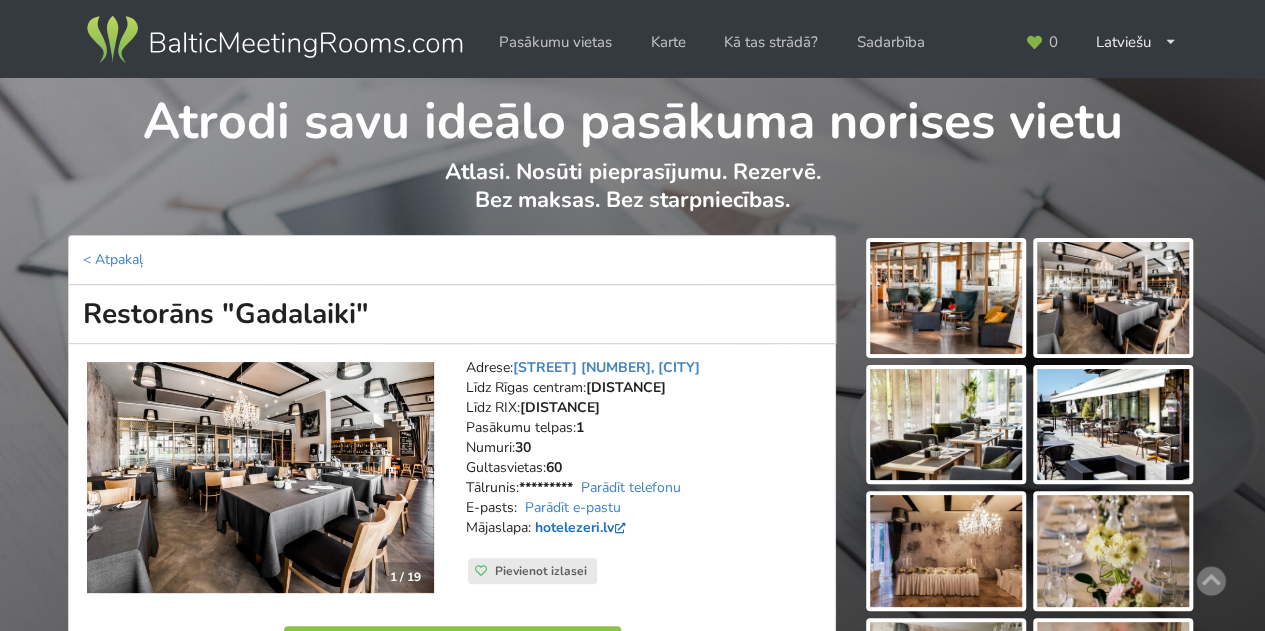 click on "hotelezeri.lv" at bounding box center [582, 527] 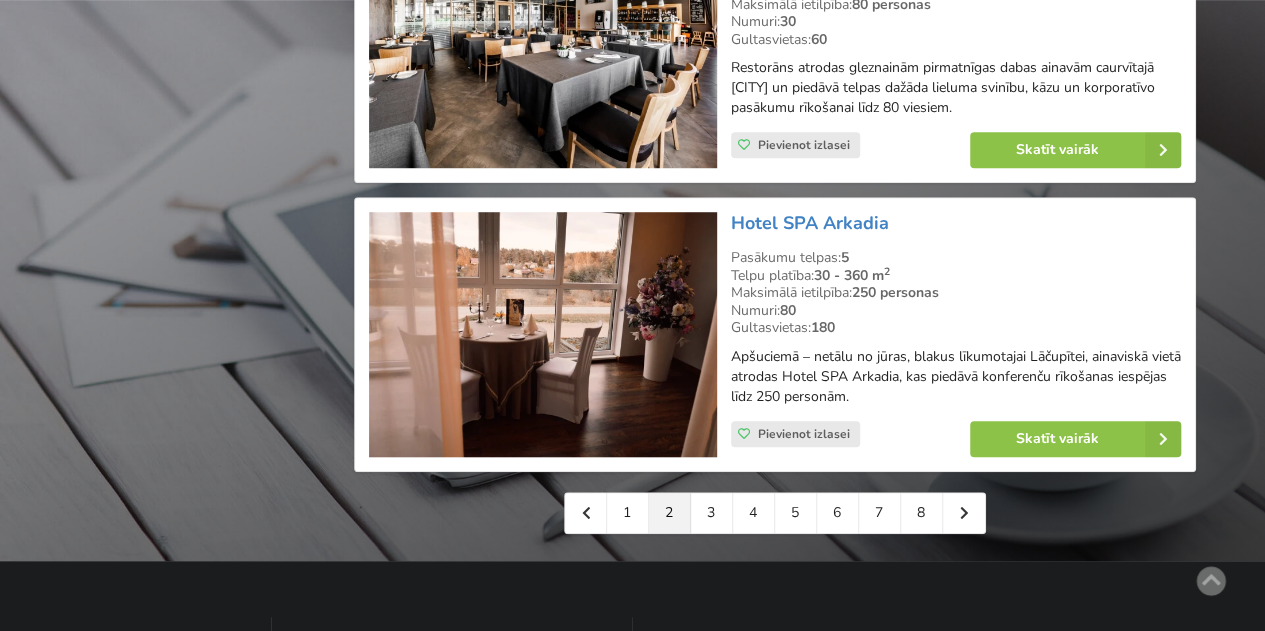 scroll, scrollTop: 4481, scrollLeft: 0, axis: vertical 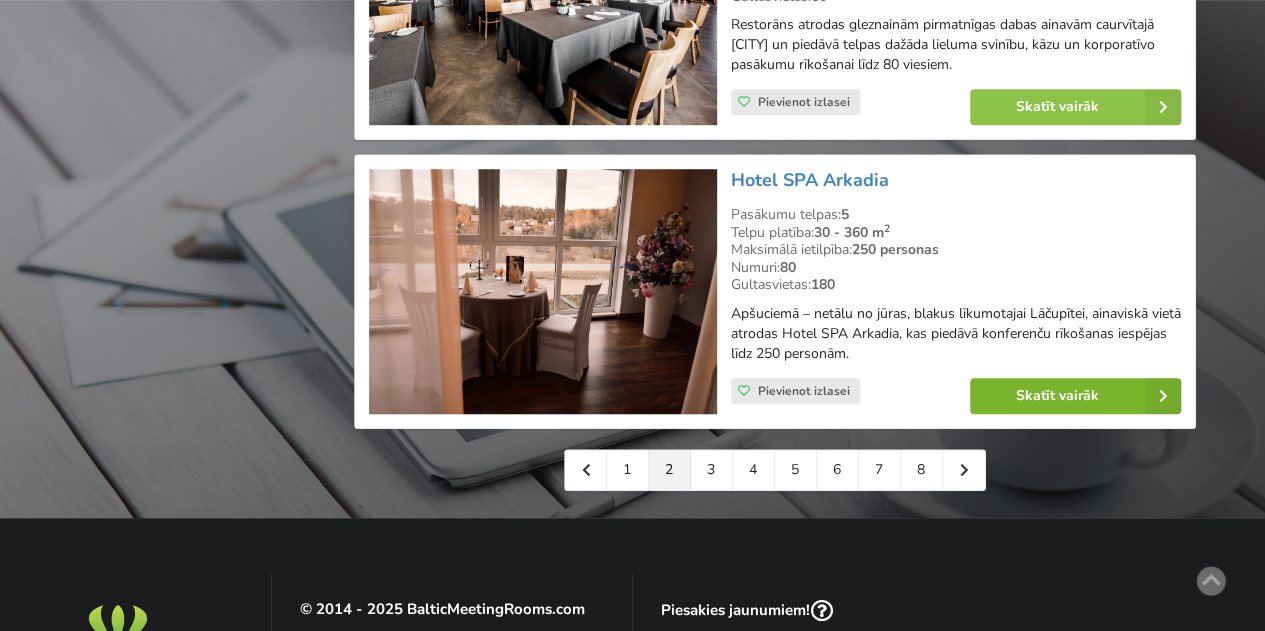 click on "Skatīt vairāk" at bounding box center (1075, 396) 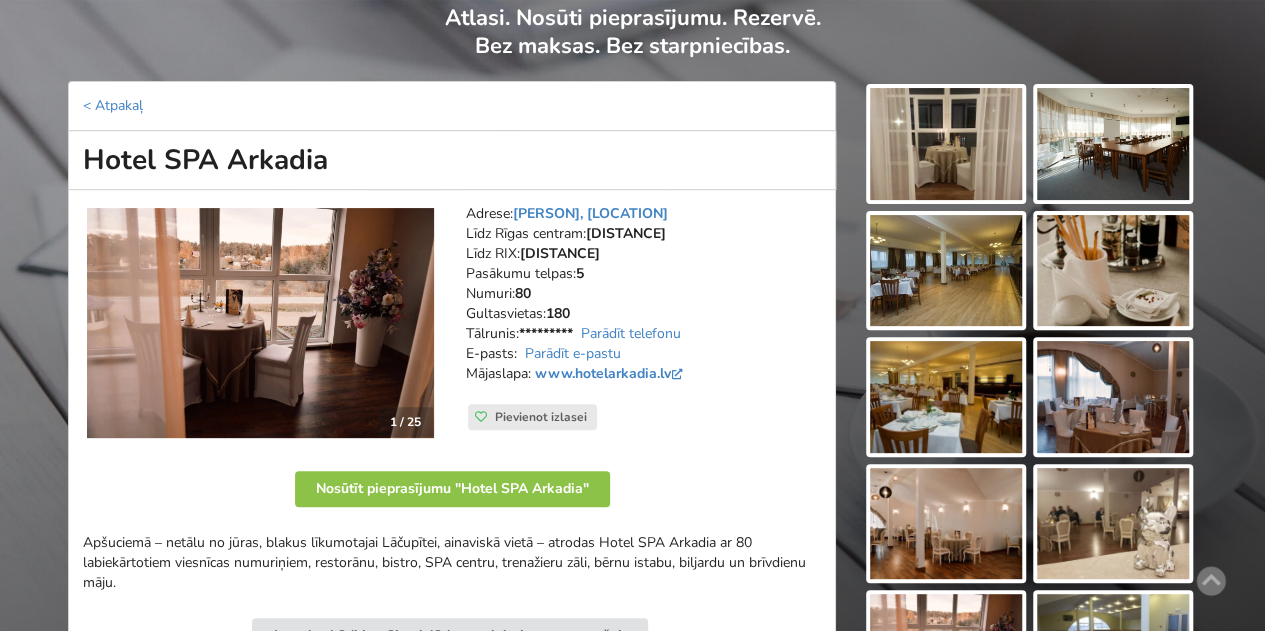 scroll, scrollTop: 200, scrollLeft: 0, axis: vertical 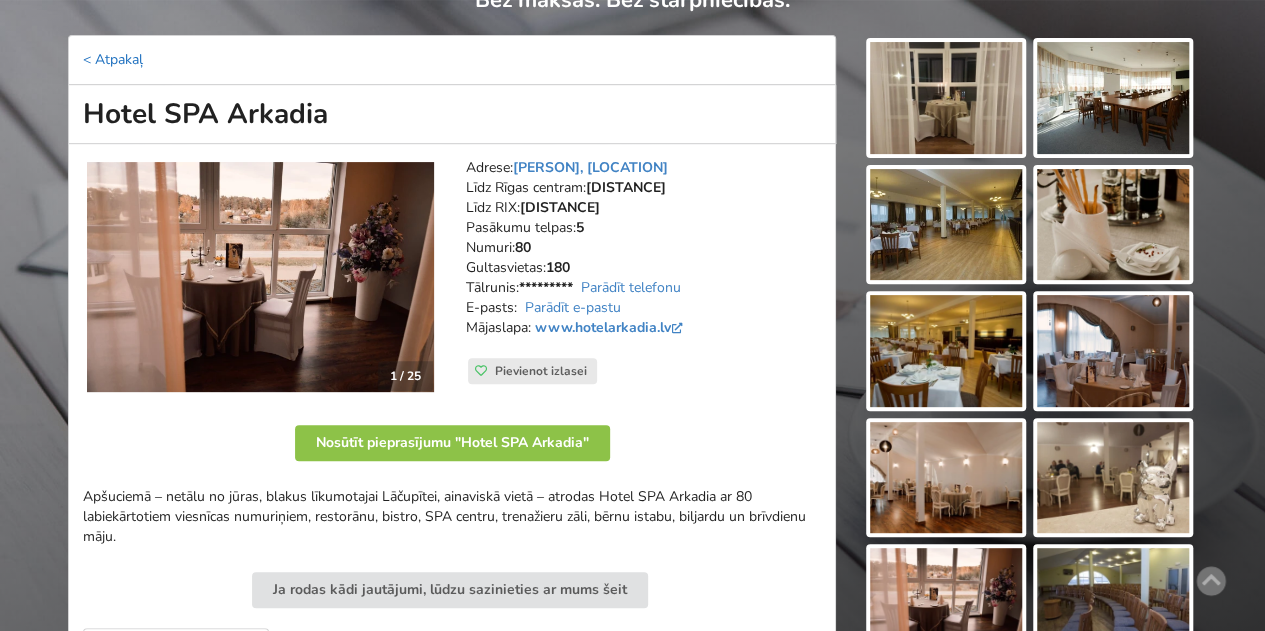 click on "< Atpakaļ" at bounding box center (113, 59) 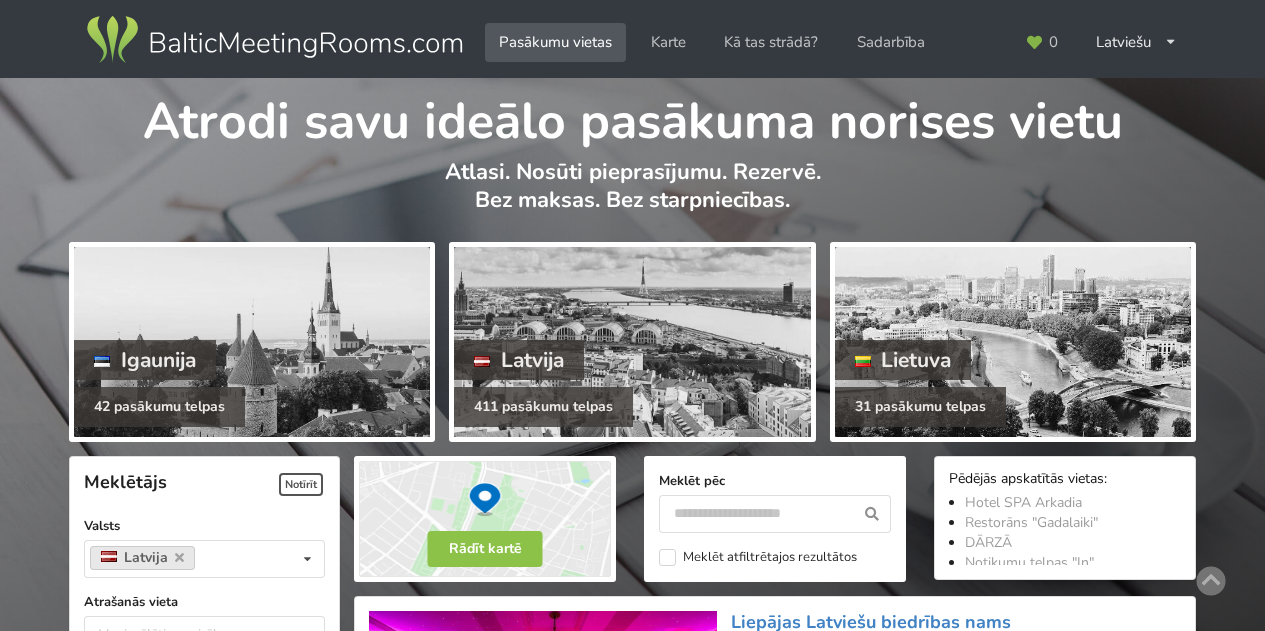 scroll, scrollTop: 4481, scrollLeft: 0, axis: vertical 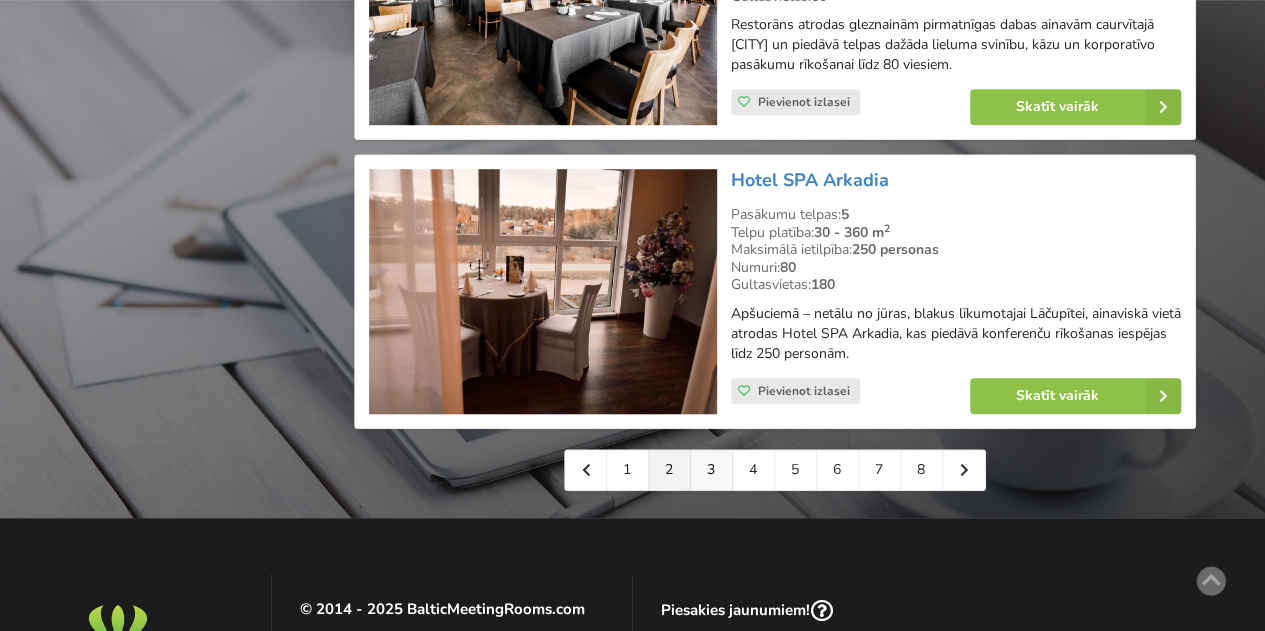click on "3" at bounding box center [712, 470] 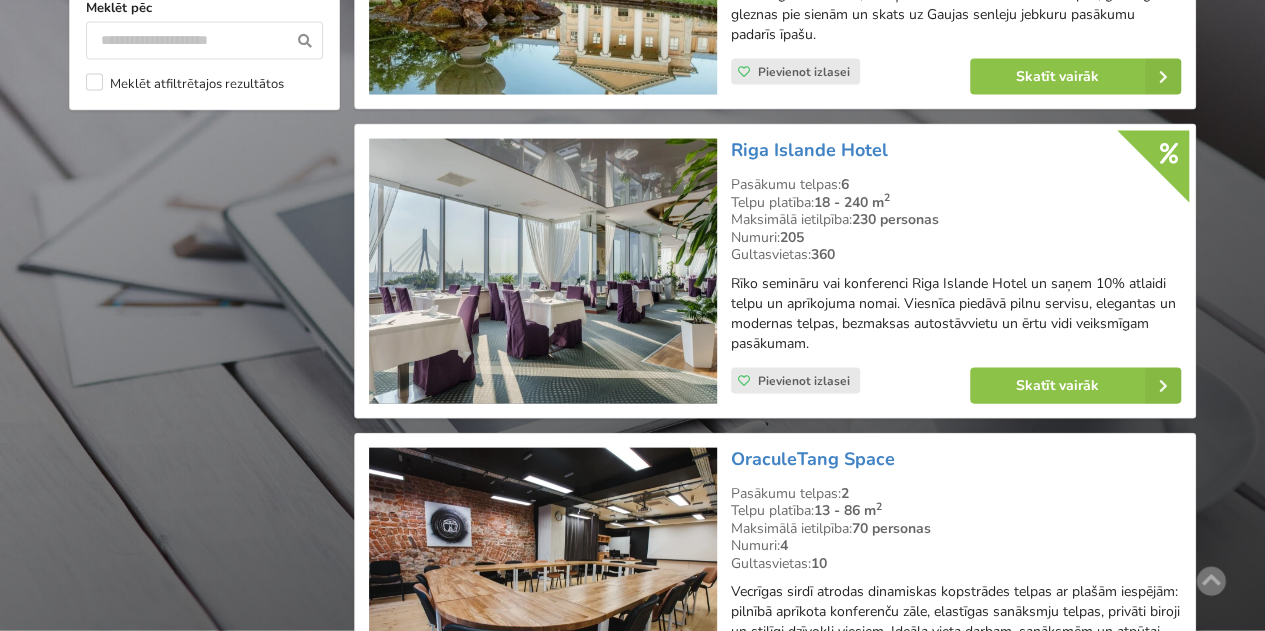scroll, scrollTop: 2000, scrollLeft: 0, axis: vertical 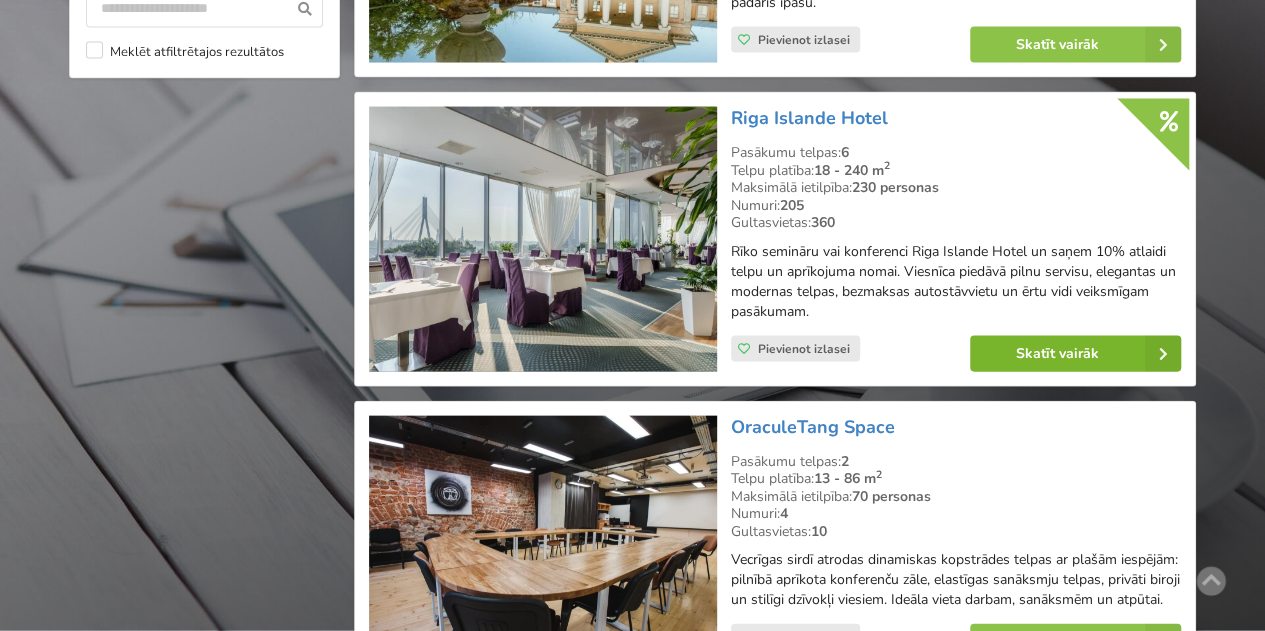 click on "Skatīt vairāk" at bounding box center [1075, 354] 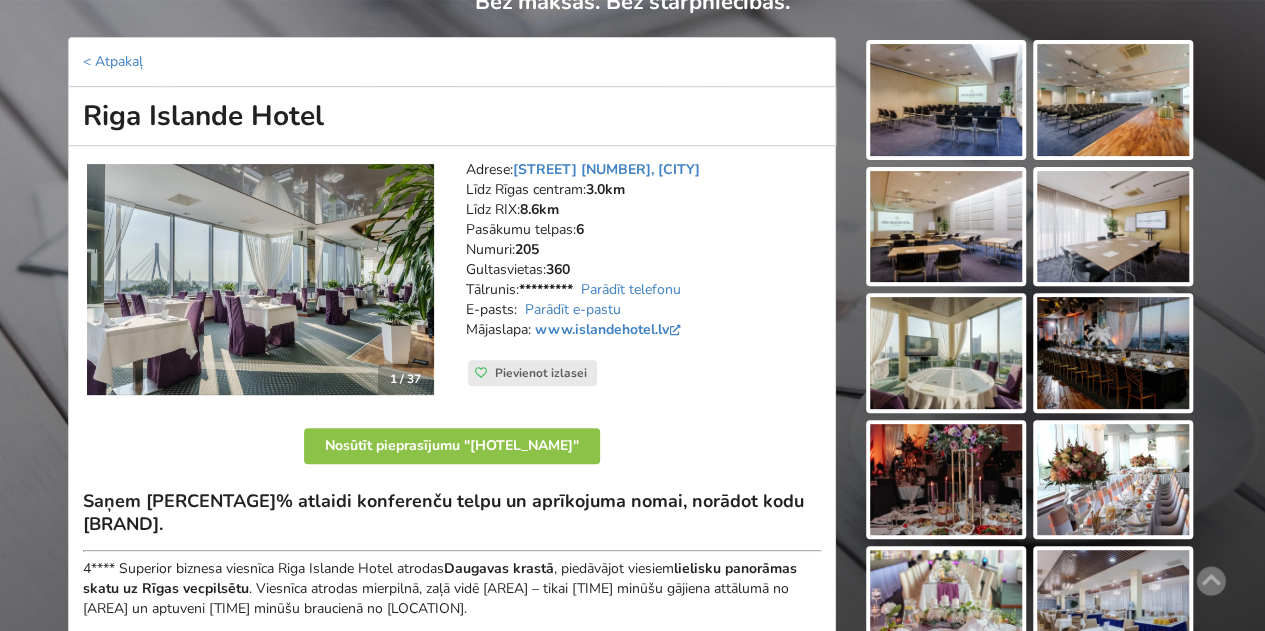 scroll, scrollTop: 200, scrollLeft: 0, axis: vertical 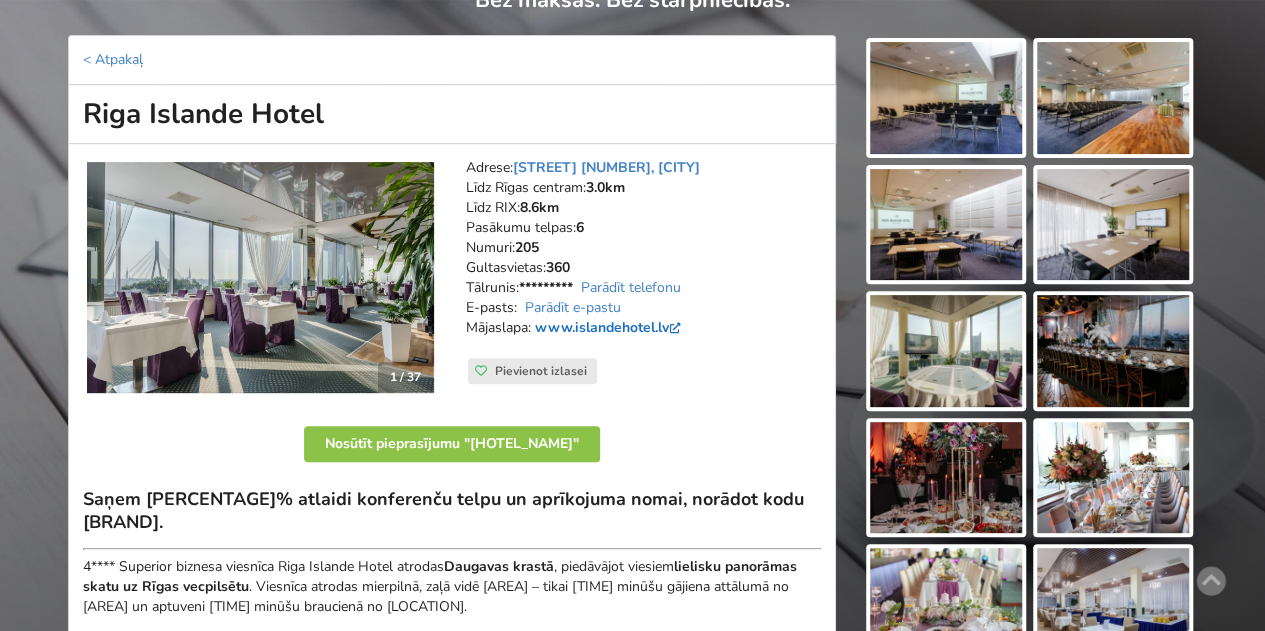 click on "www.islandehotel.lv" at bounding box center [610, 327] 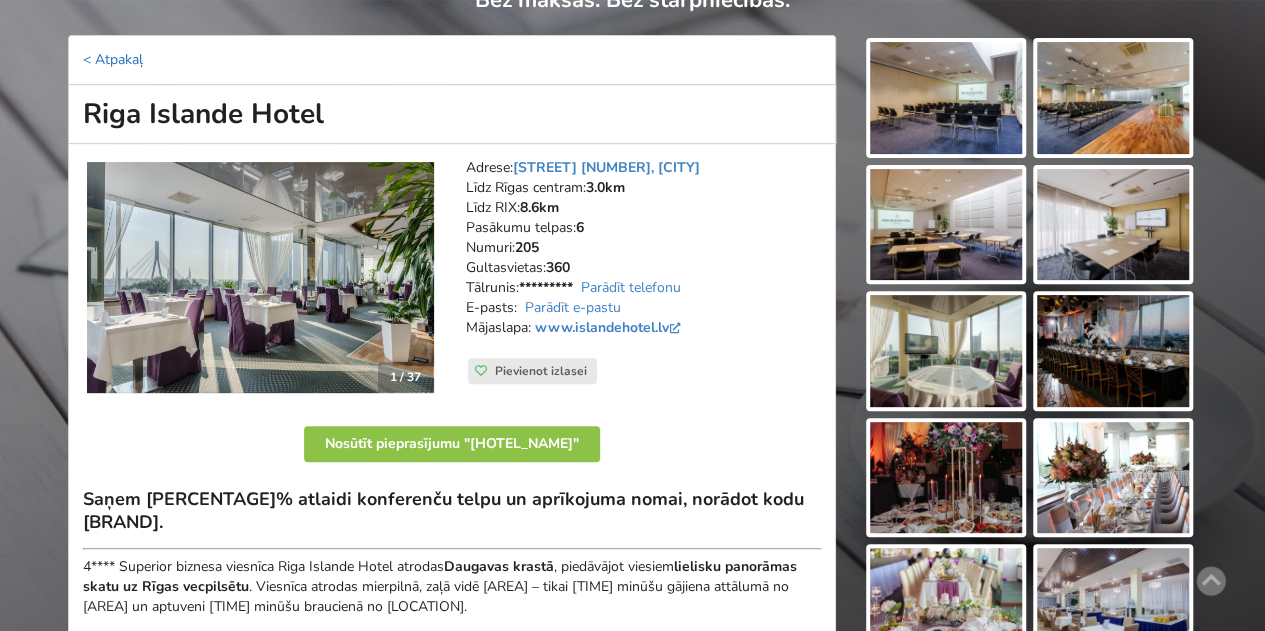 click on "< Atpakaļ" at bounding box center [113, 59] 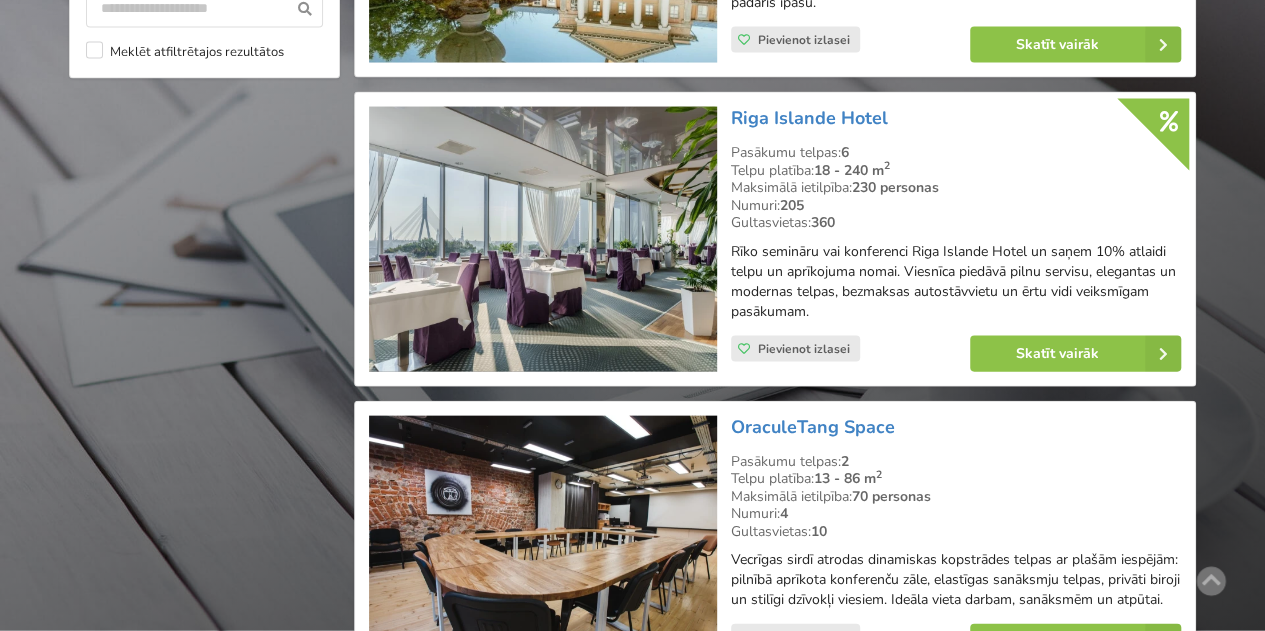scroll, scrollTop: 2200, scrollLeft: 0, axis: vertical 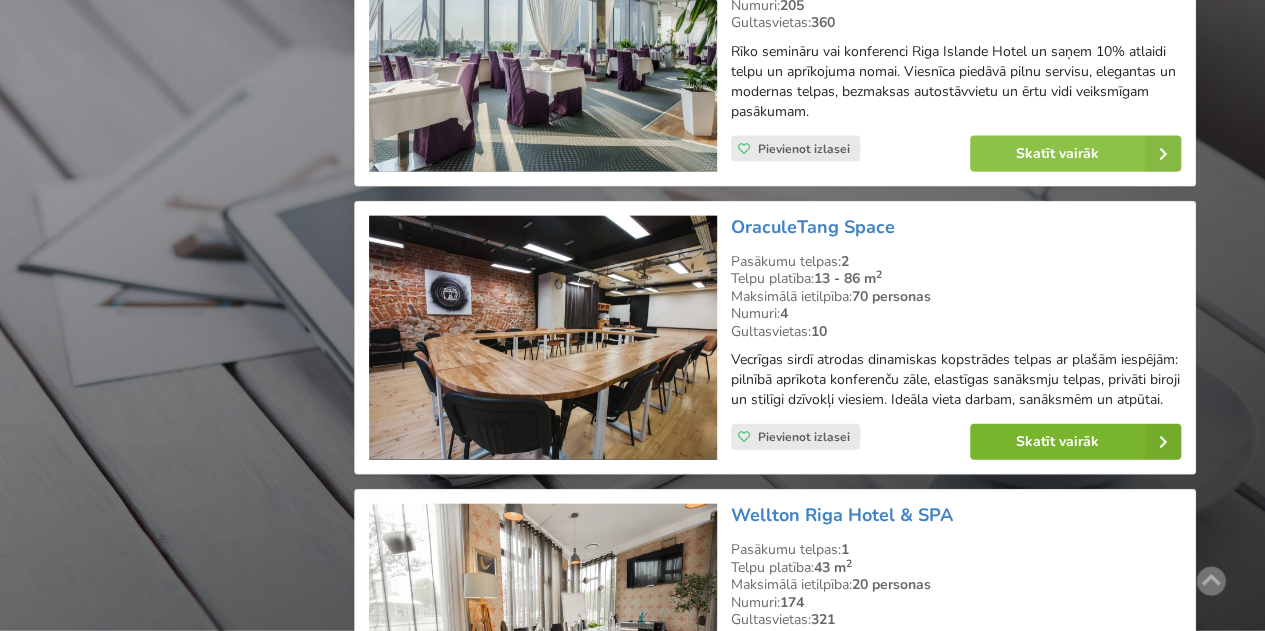 click on "Skatīt vairāk" at bounding box center [1075, 442] 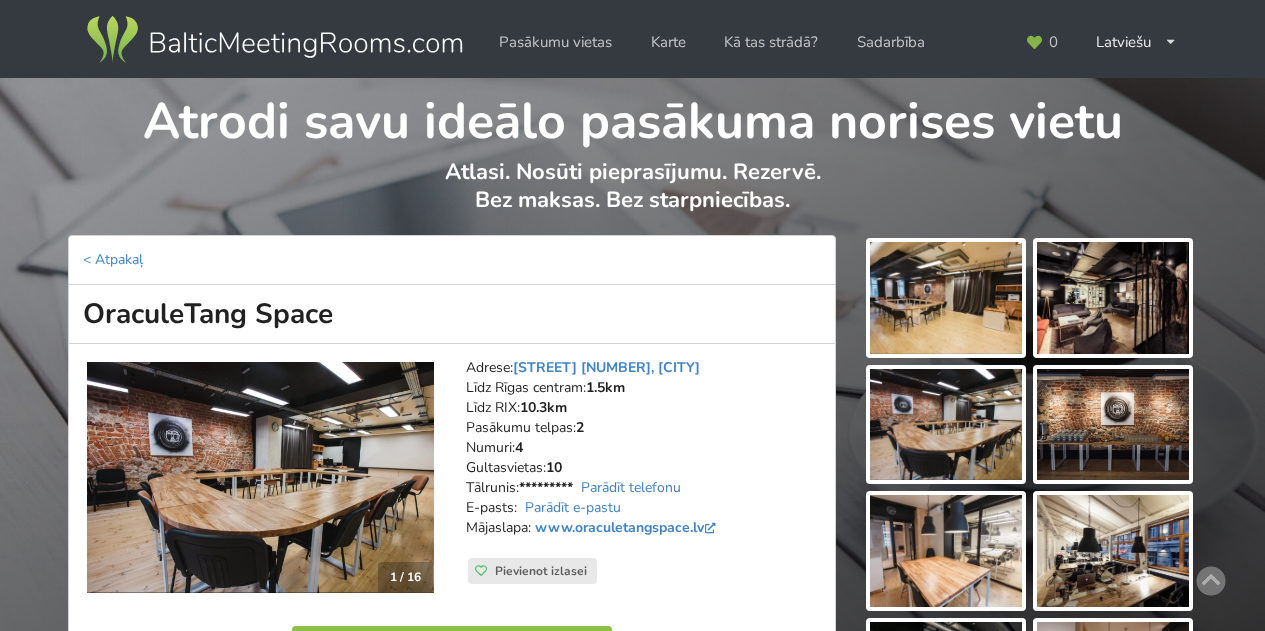scroll, scrollTop: 0, scrollLeft: 0, axis: both 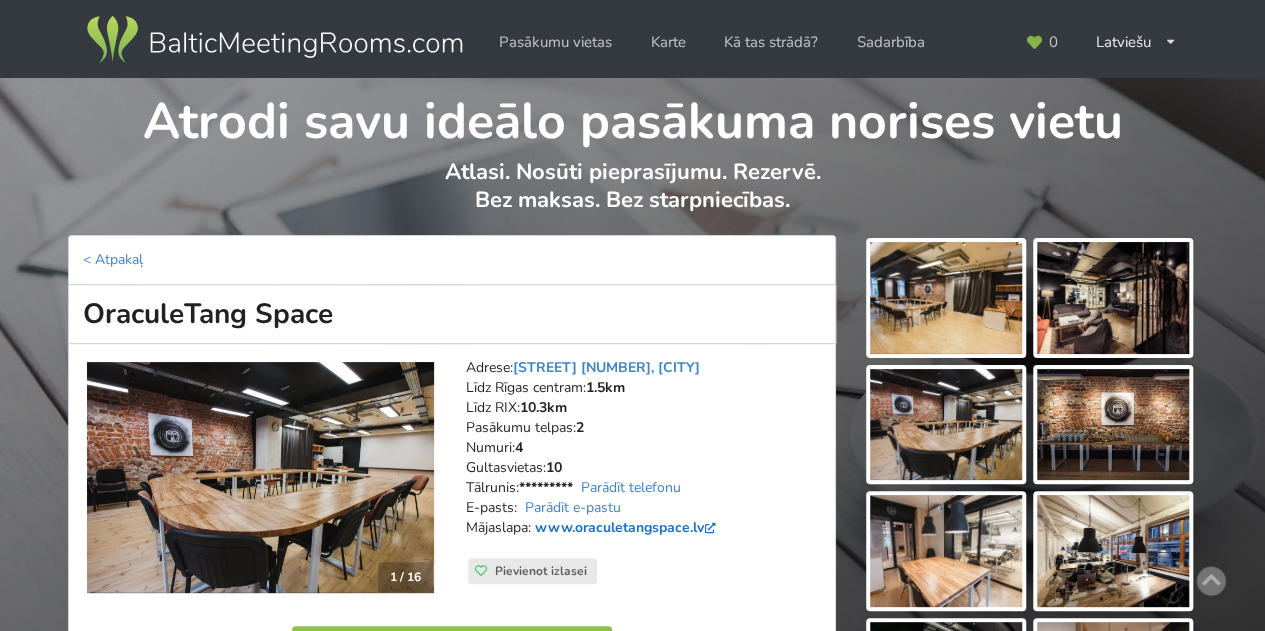 click on "www.oraculetangspace.lv" at bounding box center [627, 527] 